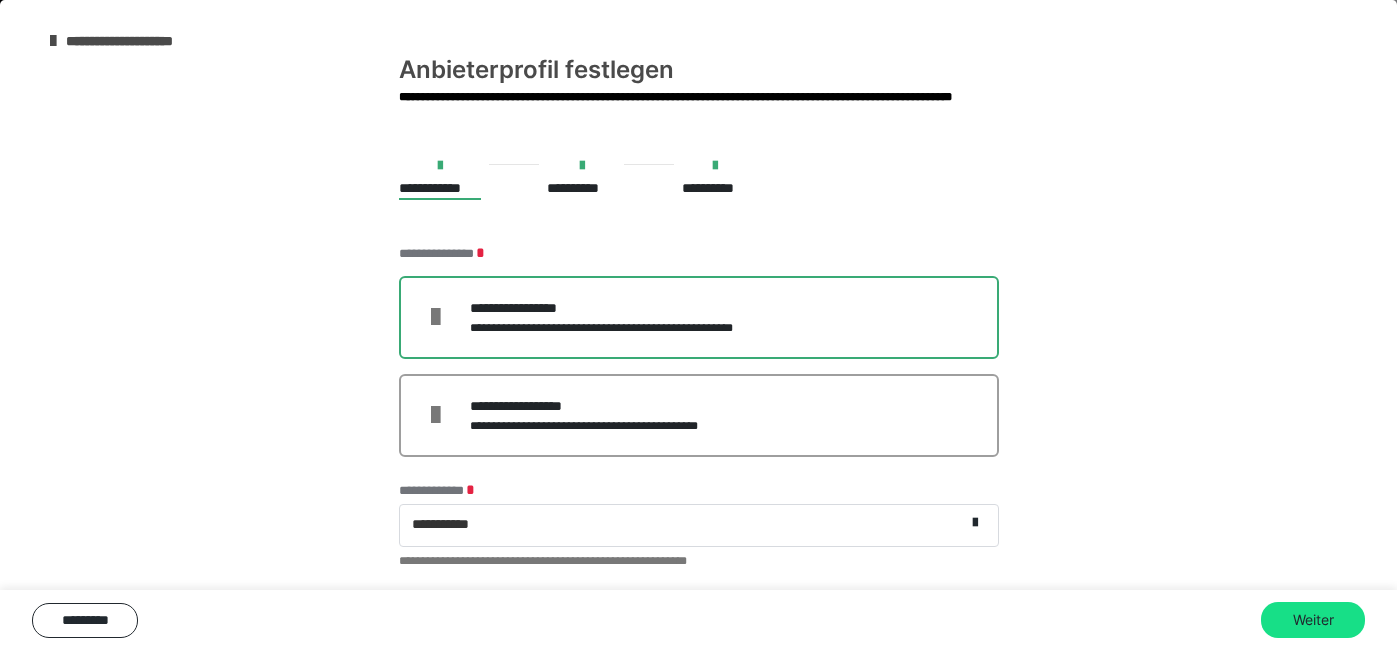 scroll, scrollTop: 0, scrollLeft: 0, axis: both 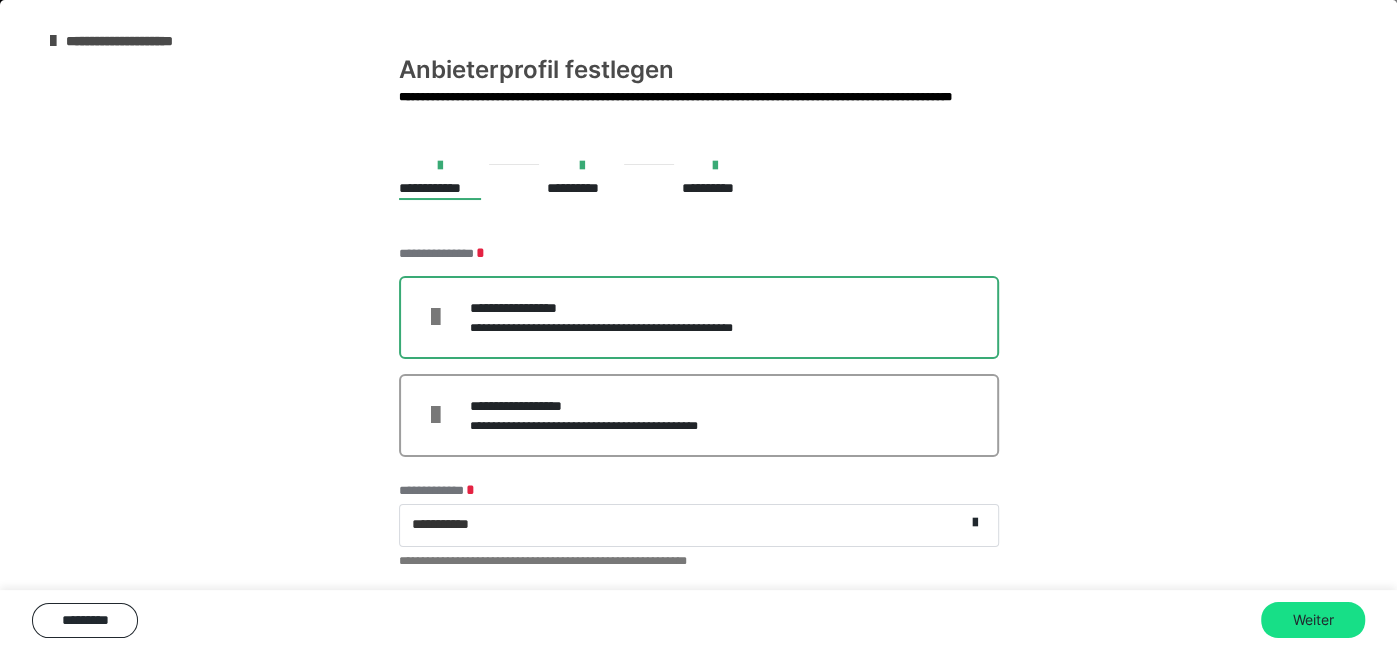 click on "**********" at bounding box center (699, 317) 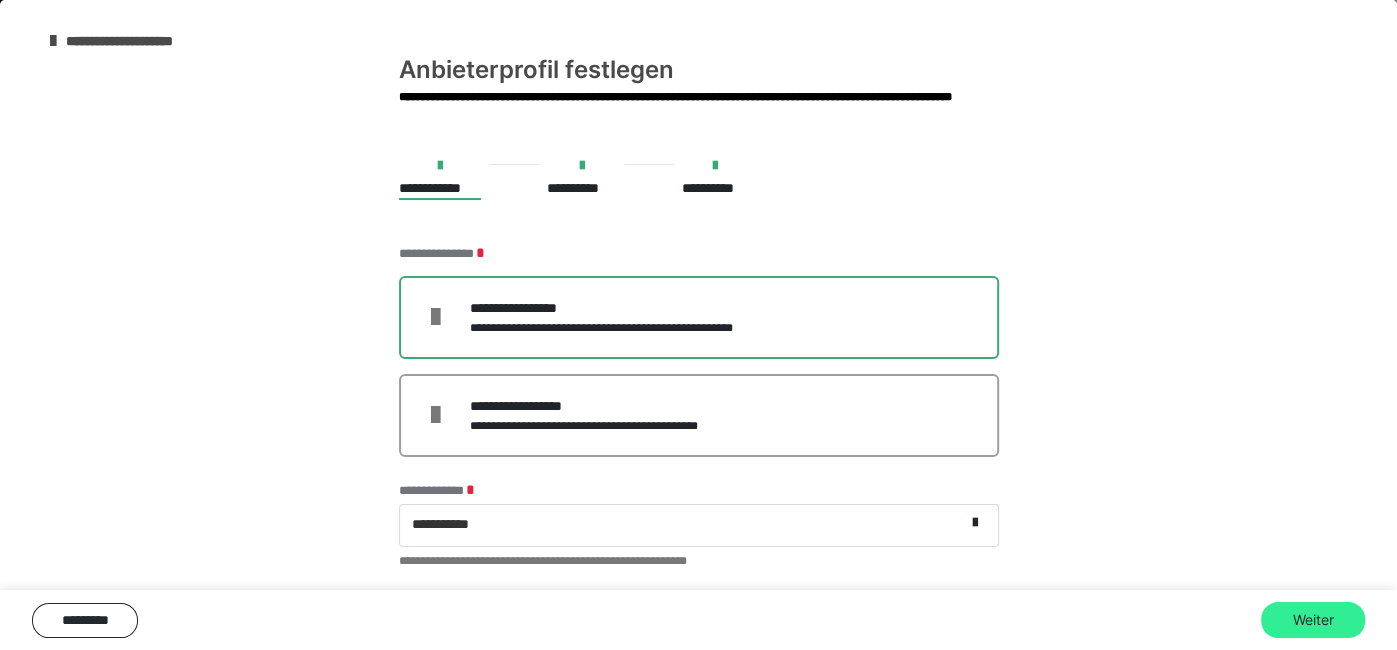 click on "Weiter" at bounding box center [1313, 620] 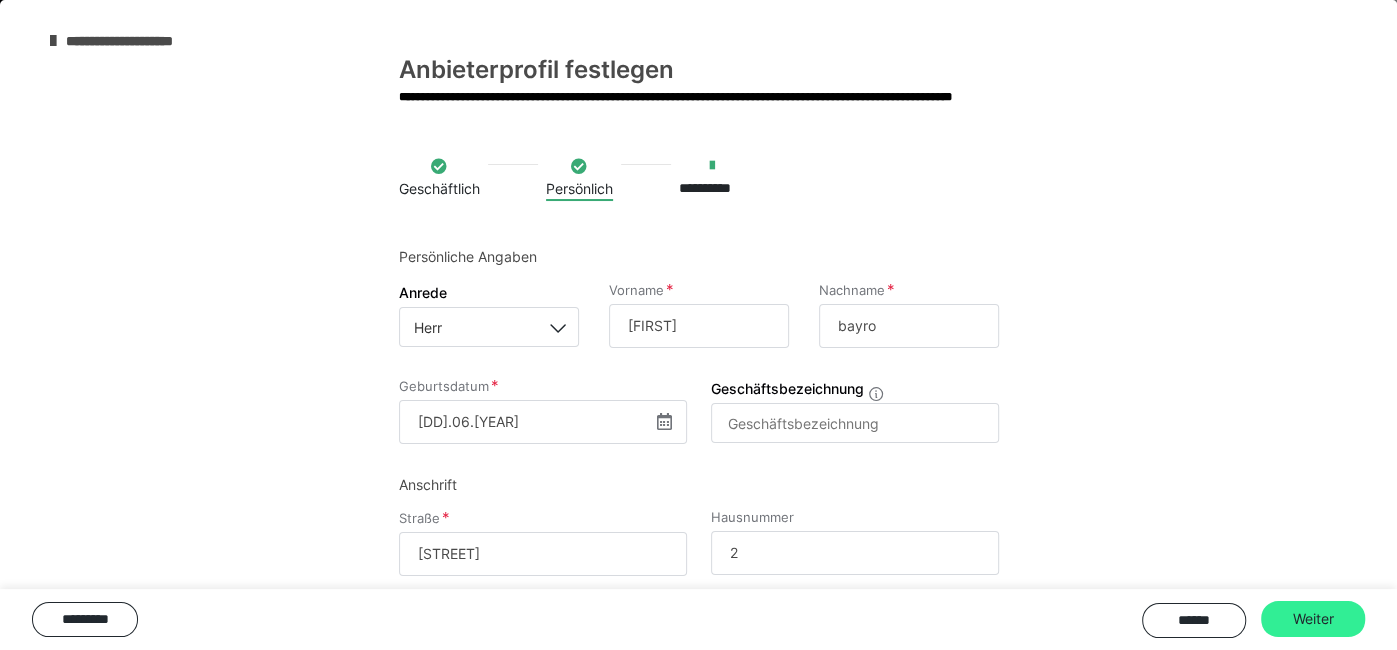 click on "Weiter" at bounding box center (1313, 619) 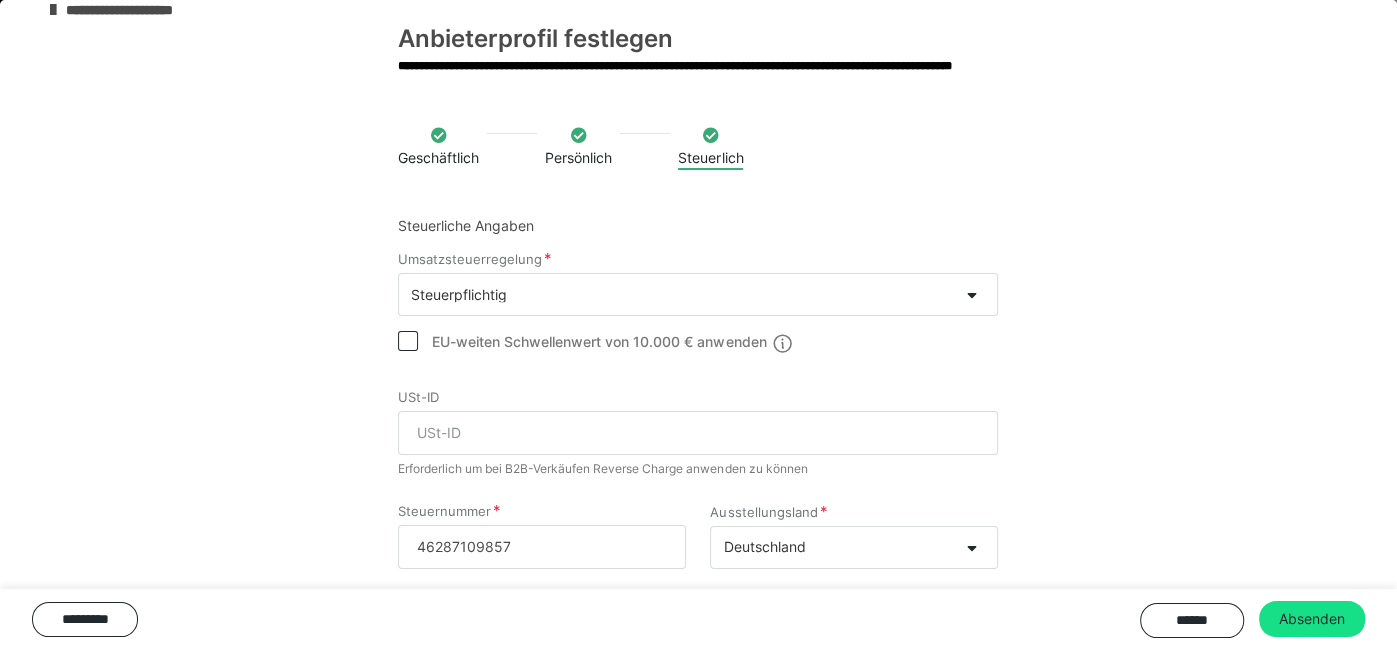 scroll, scrollTop: 34, scrollLeft: 0, axis: vertical 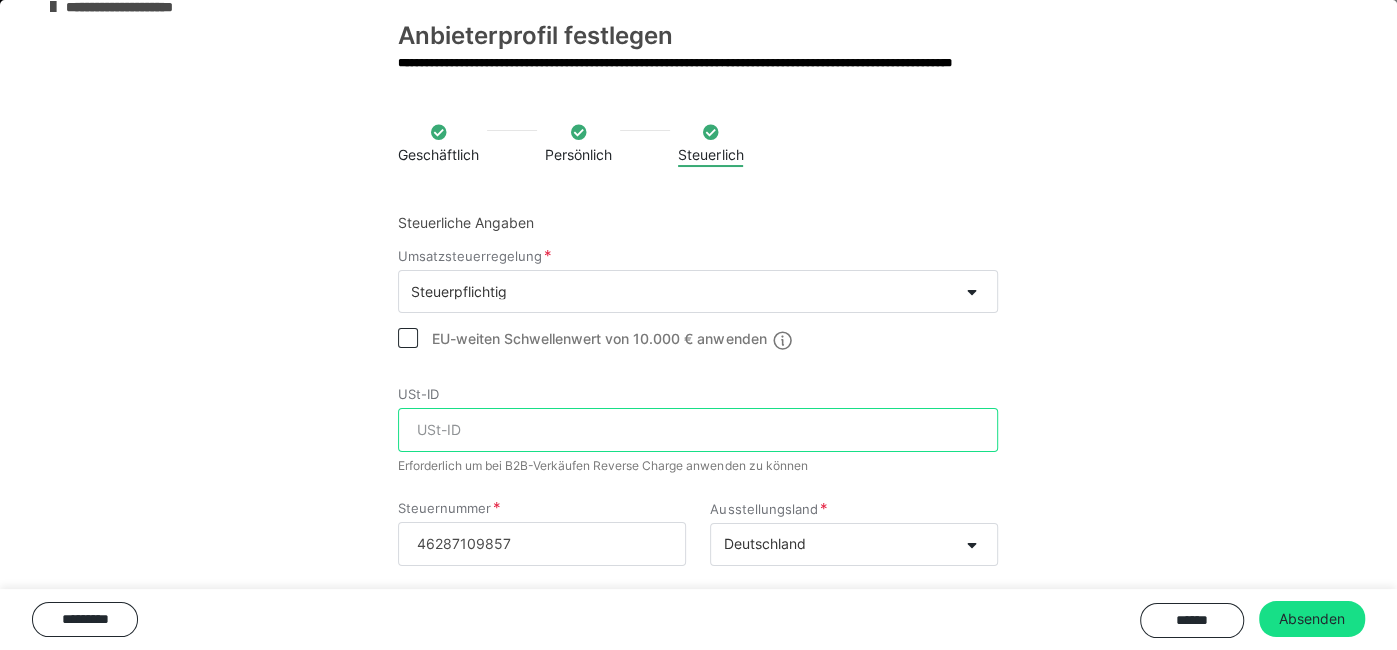 click on "USt-ID" at bounding box center (698, 430) 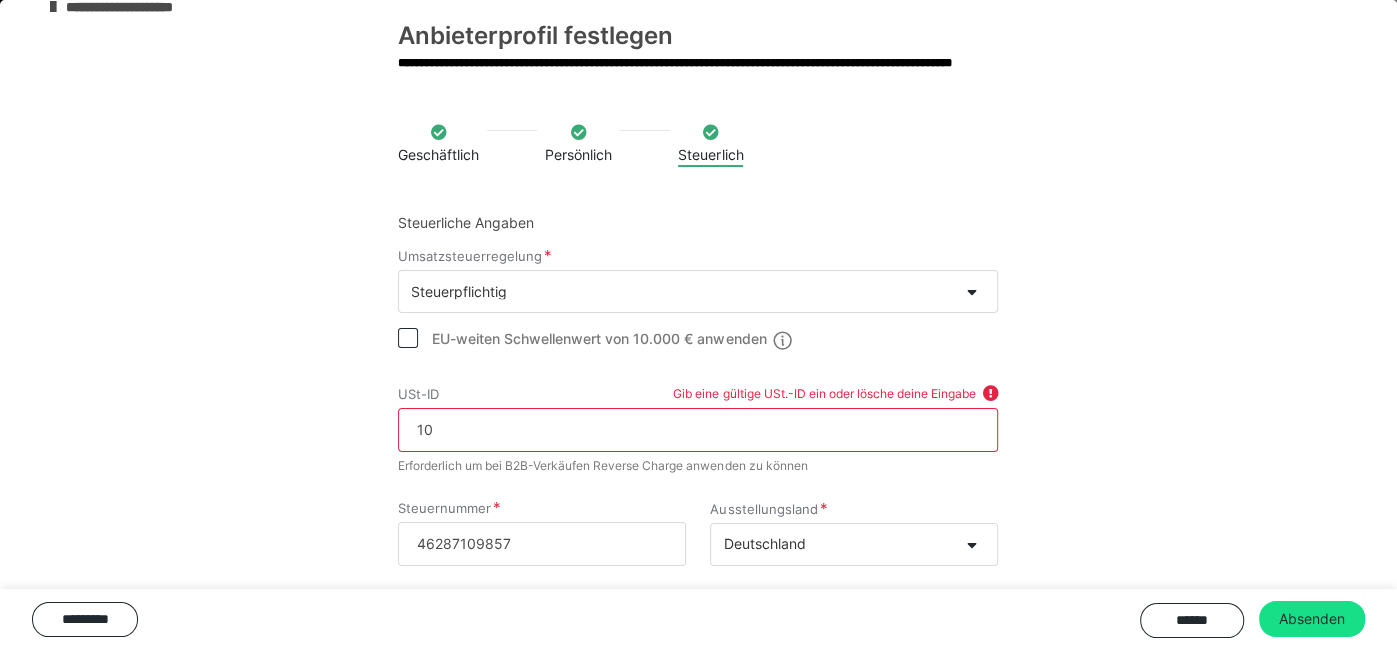 type on "1" 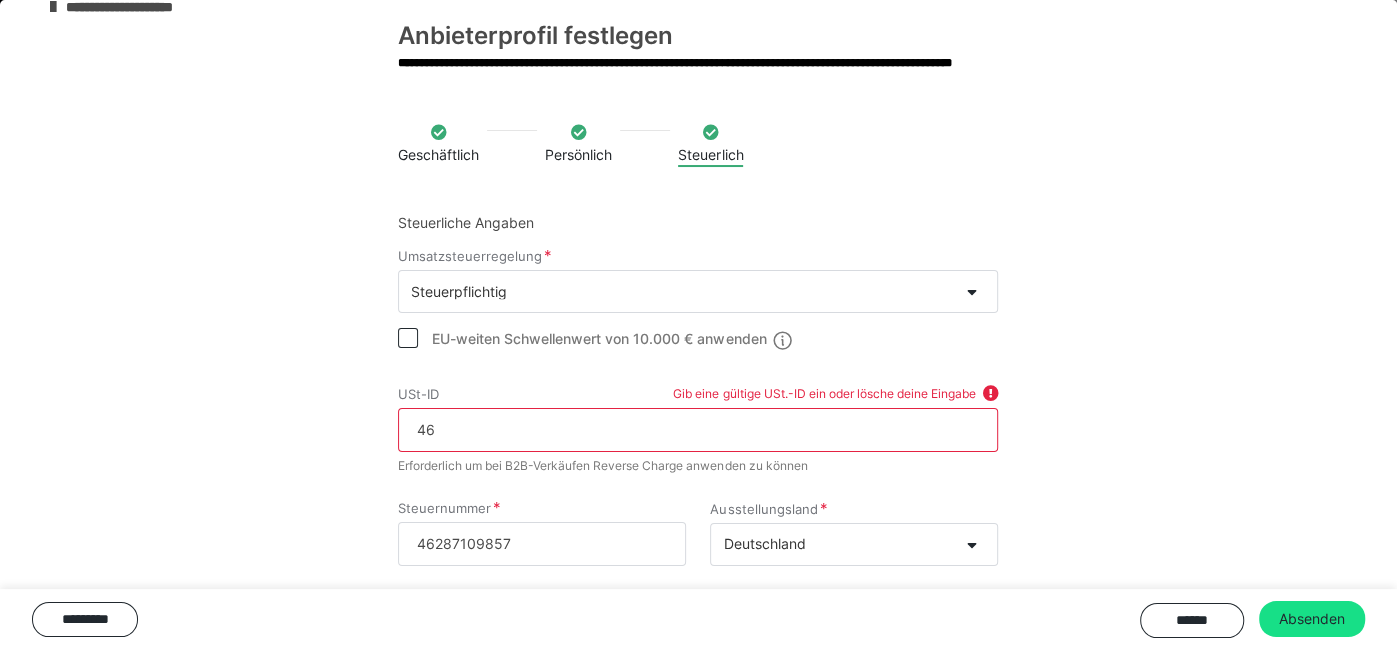 type on "4" 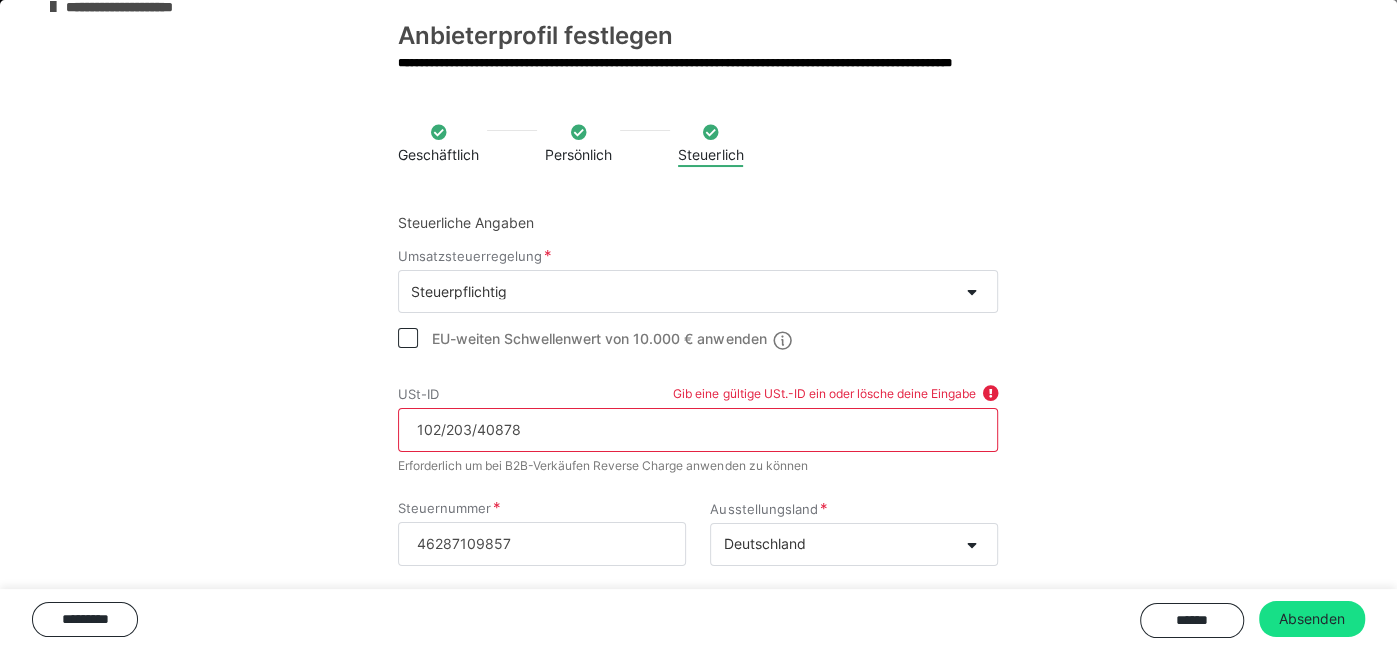 click on "Geschäftlich Persönlich Steuerlich Steuerliche Angaben Umsatzsteuerregelung Steuerpflichtig EU-weiten Schwellenwert von 10.000 € anwenden USt-ID Gib eine gültige USt.-ID ein oder lösche deine Eingabe [TAX_ID] Erforderlich um bei B2B-Verkäufen Reverse Charge anwenden zu können Steuernummer 46287109857 Ausstellungsland Deutschland USt-Registrierung hinzufügen ********* ****** Absenden" at bounding box center (698, 415) 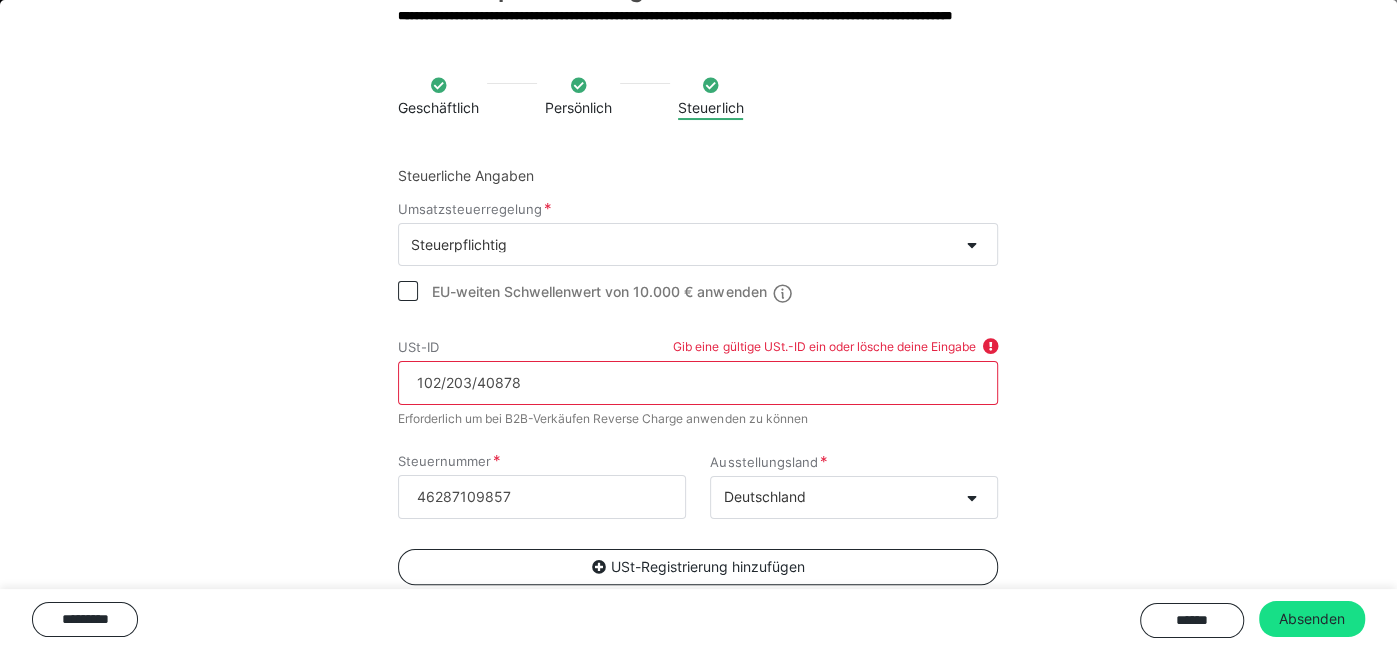 scroll, scrollTop: 82, scrollLeft: 0, axis: vertical 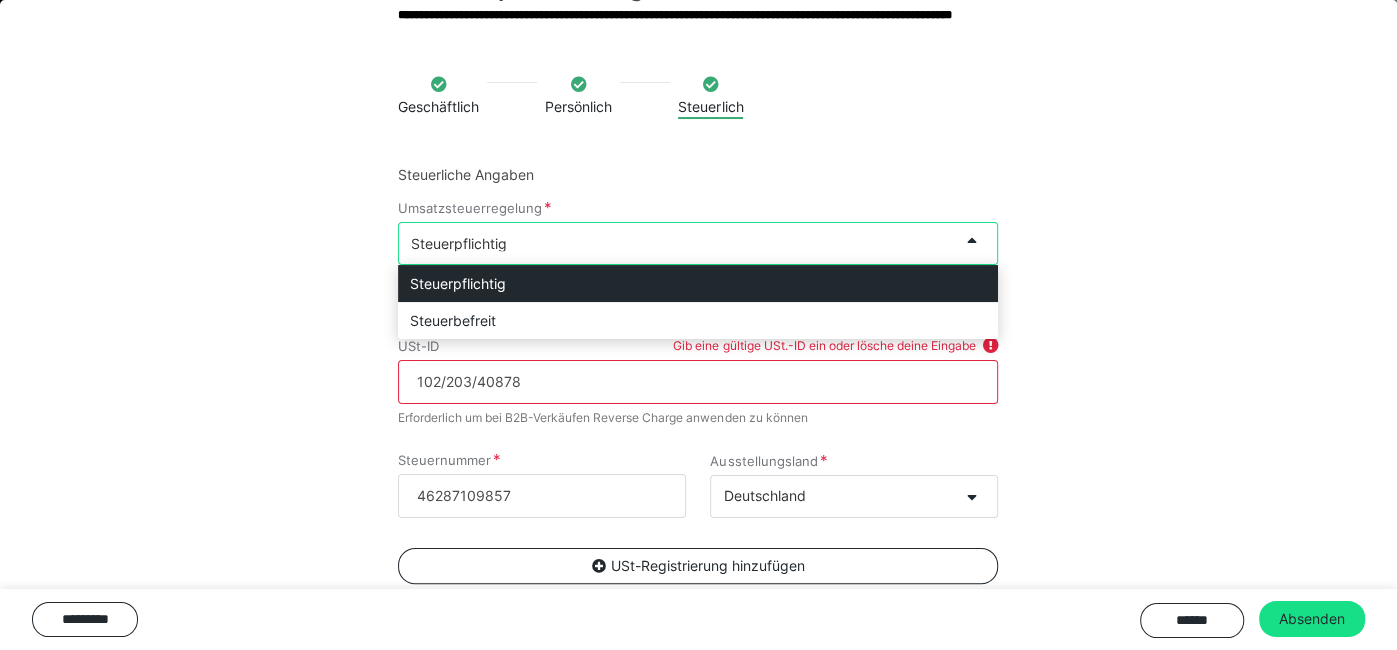 click on "Steuerpflichtig" at bounding box center (678, 243) 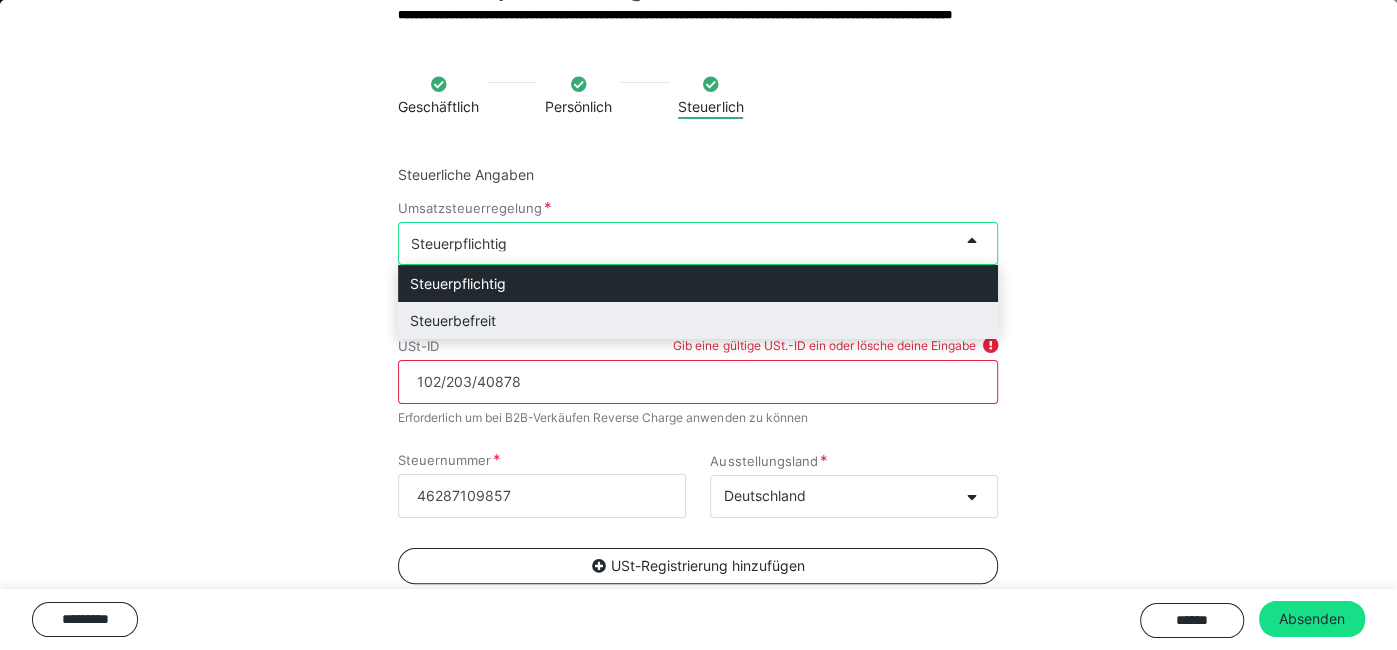 click on "Steuerbefreit" at bounding box center [698, 320] 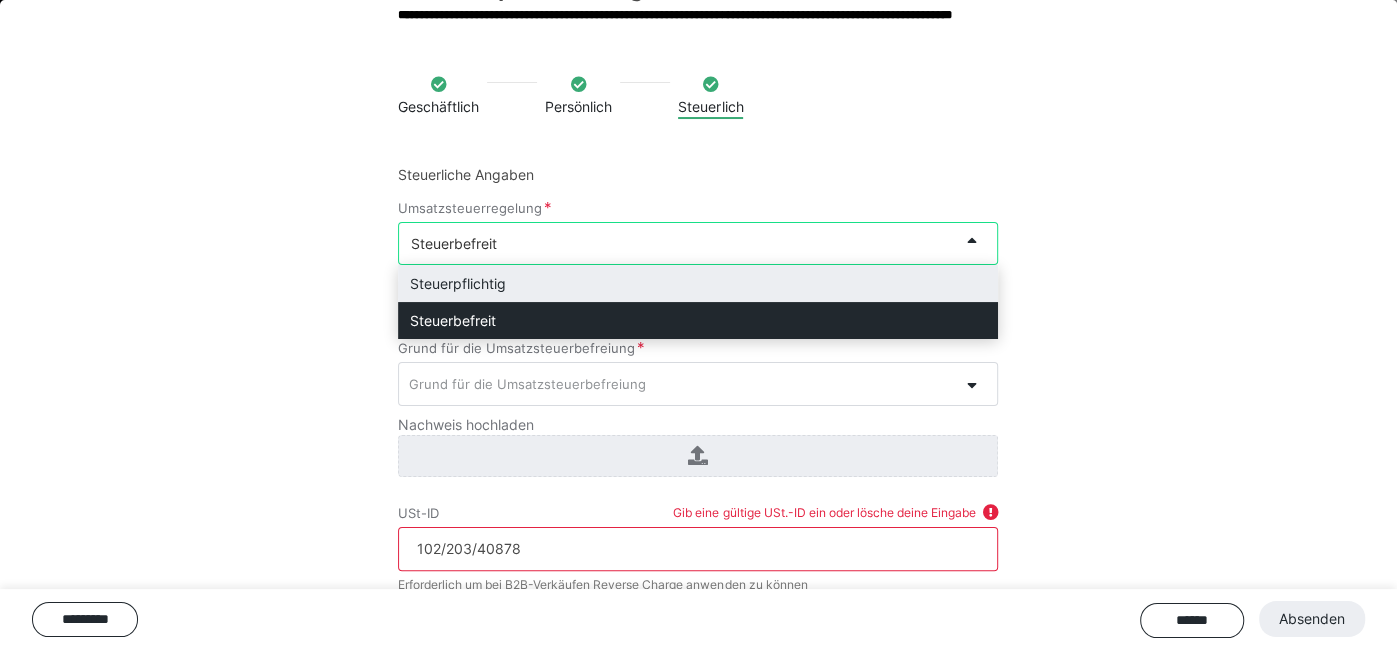 click on "Steuerbefreit" at bounding box center (678, 243) 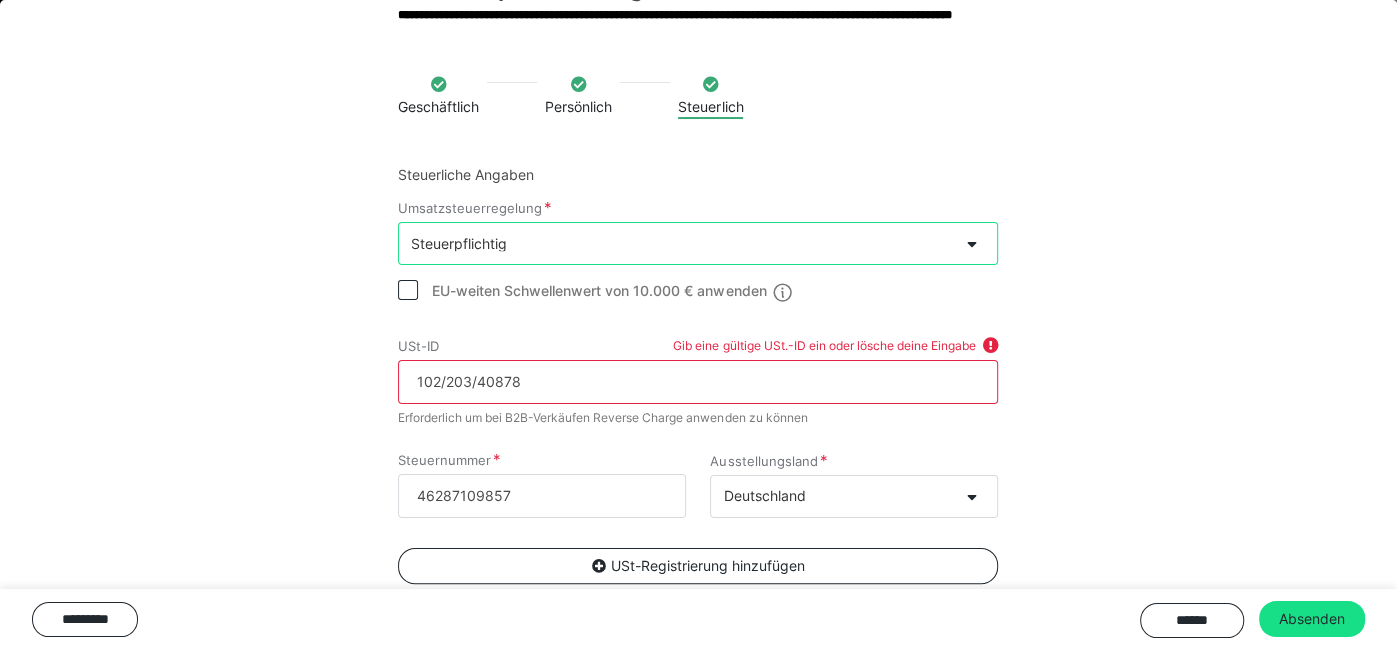 click on "102/203/40878" at bounding box center [698, 382] 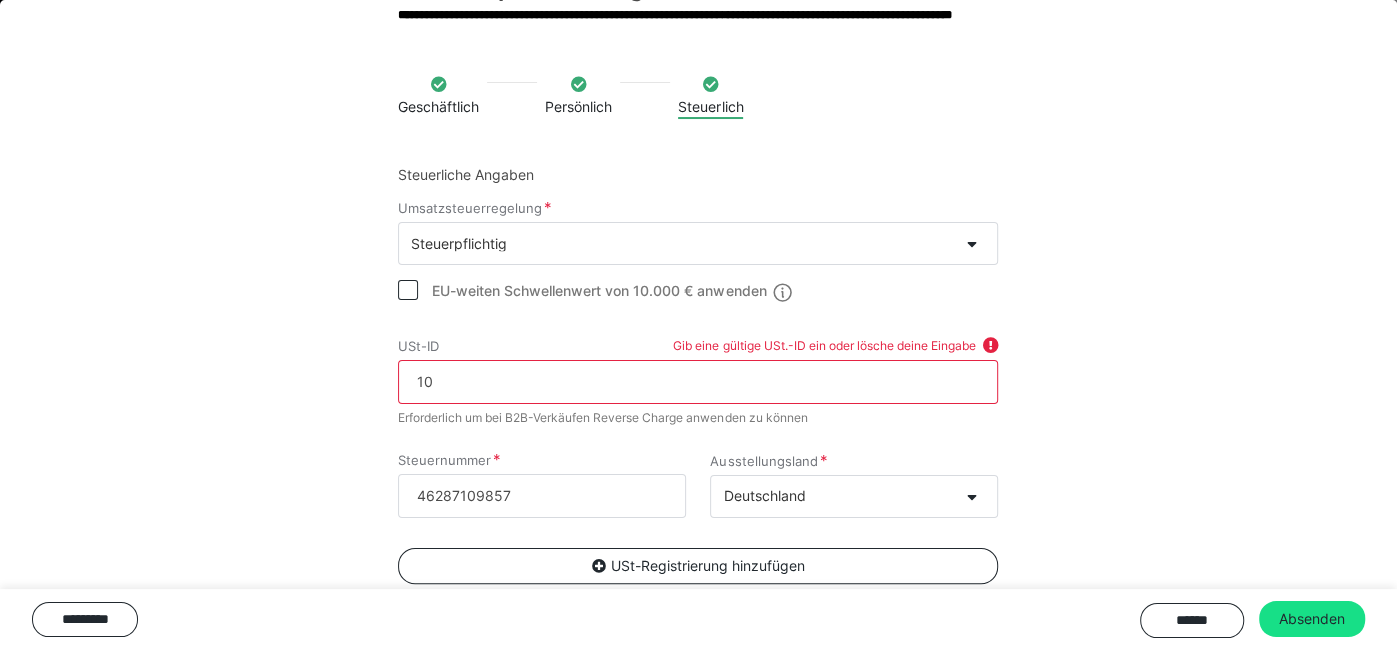 type on "1" 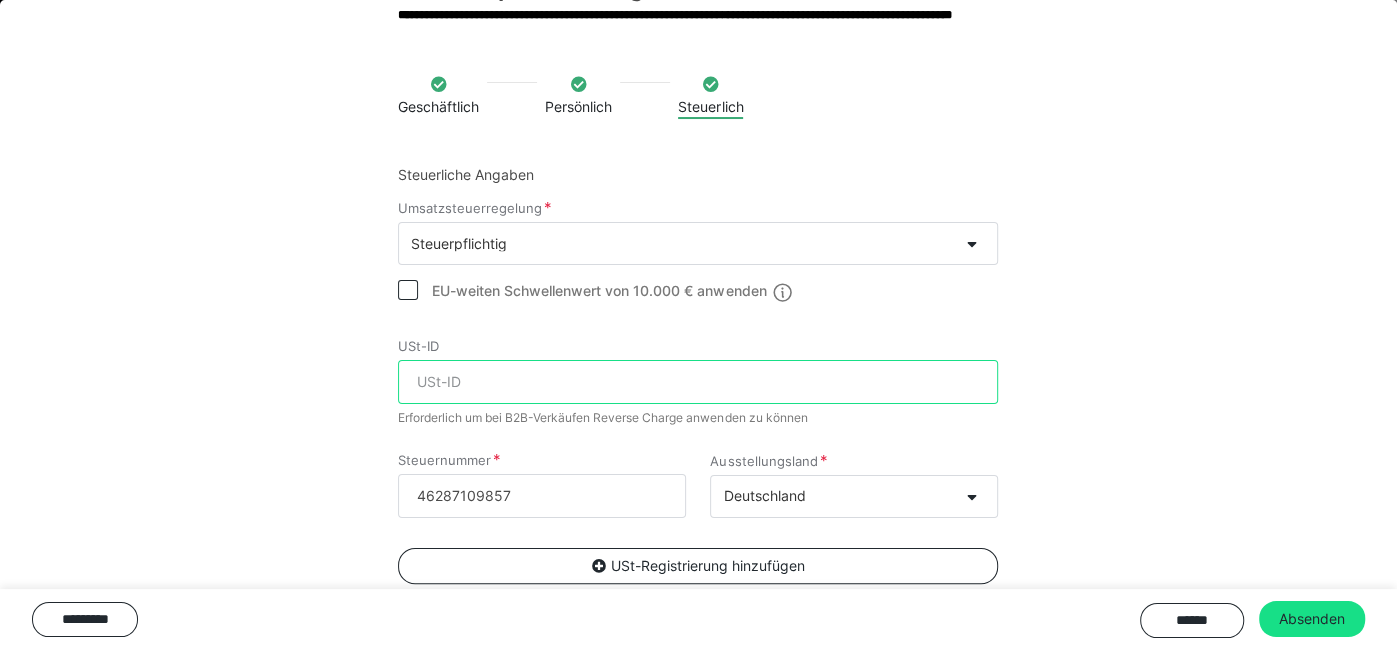 type 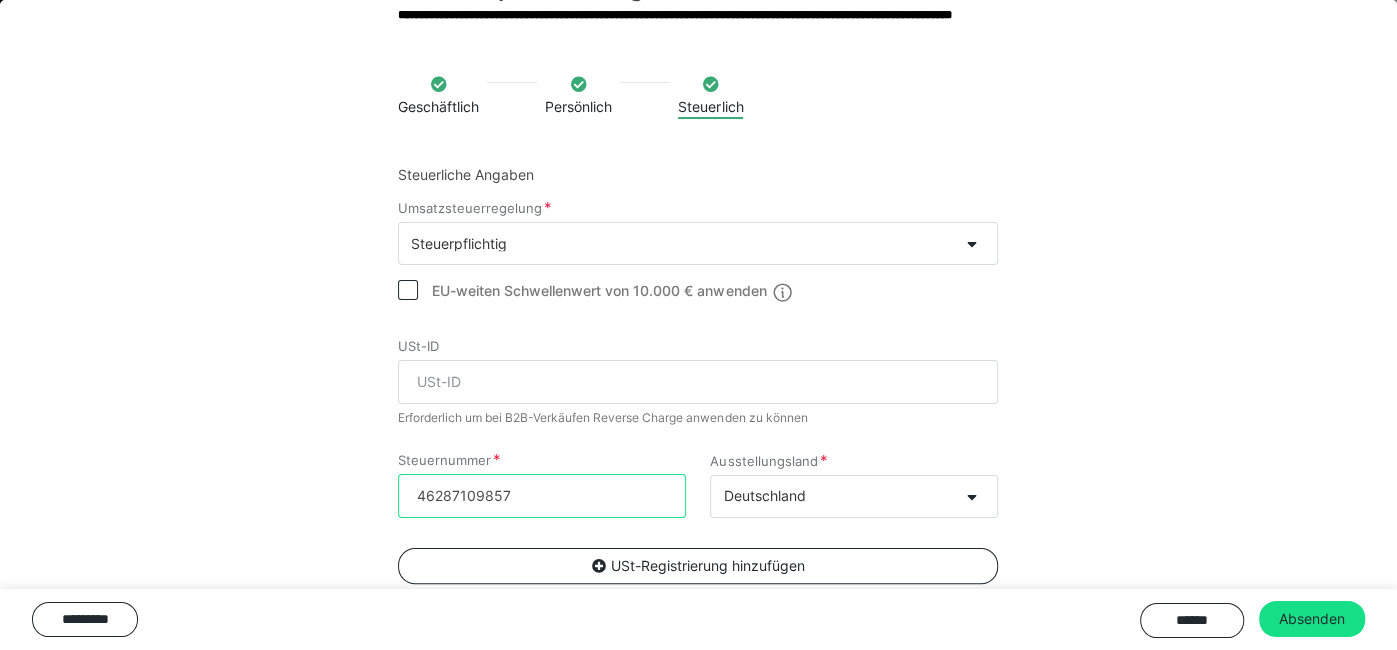 click on "46287109857" at bounding box center [542, 496] 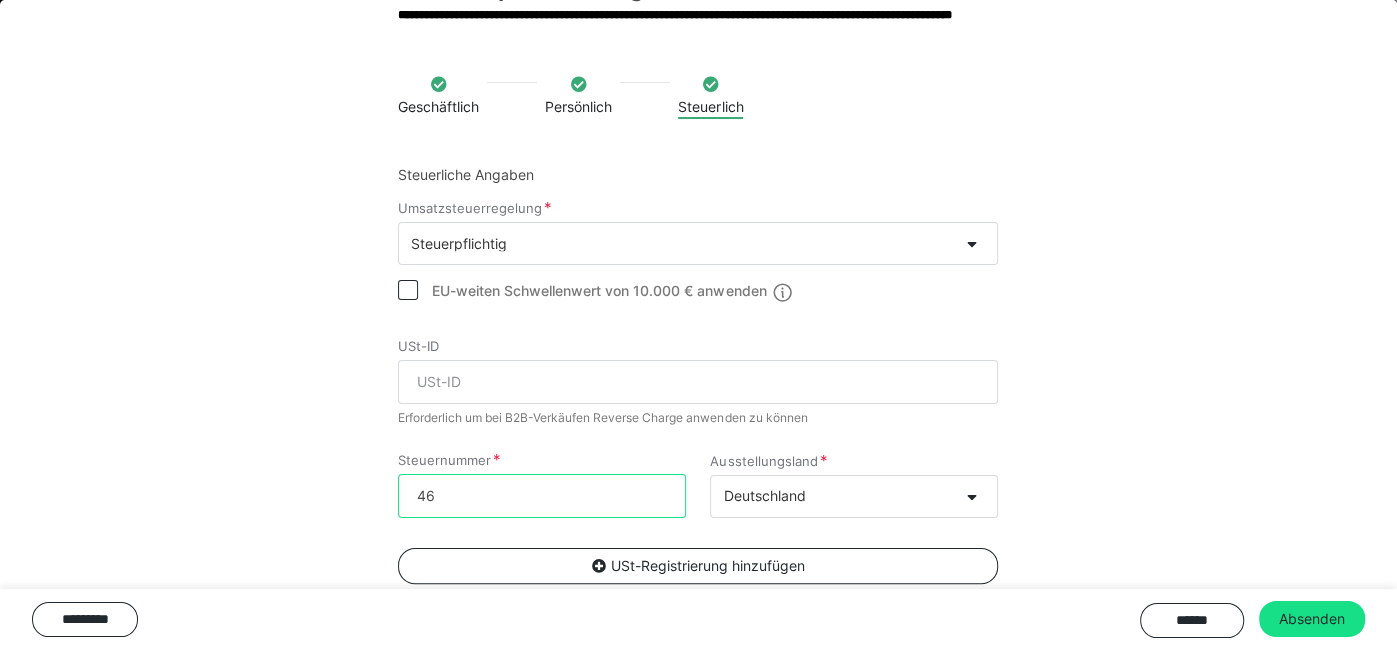 type on "4" 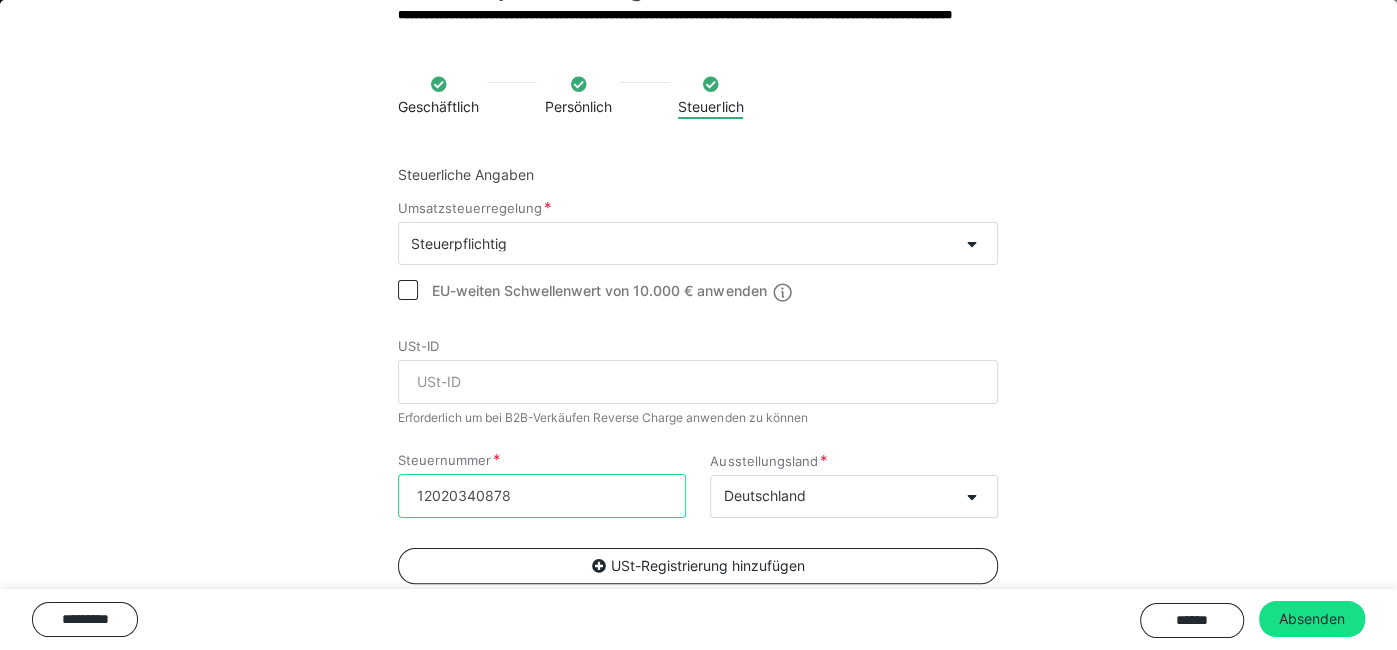 type on "12020340878" 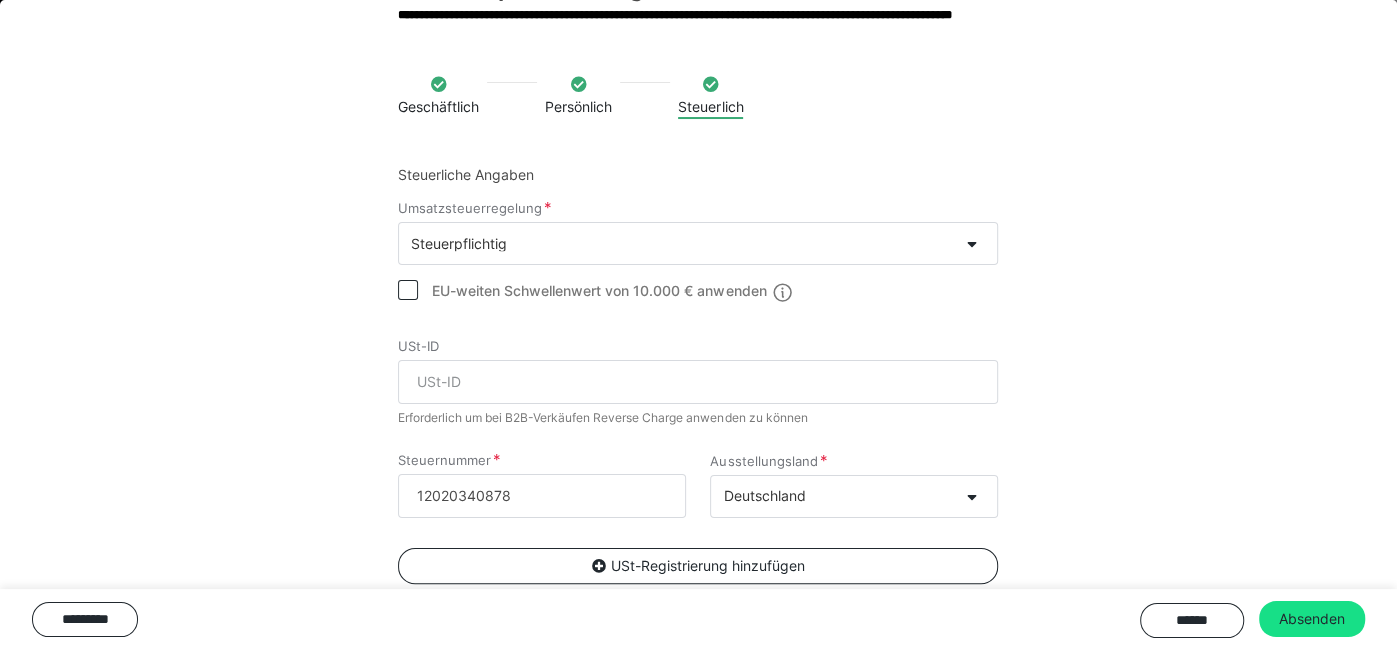 click on "Geschäftlich Persönlich Steuerlich Steuerliche Angaben Umsatzsteuerregelung Steuerpflichtig EU-weiten Schwellenwert von 10.000 € anwenden USt-ID Erforderlich um bei B2B-Verkäufen Reverse Charge anwenden zu können Steuernummer 12020340878 Ausstellungsland Deutschland USt-Registrierung hinzufügen ********* ****** Absenden" at bounding box center (698, 367) 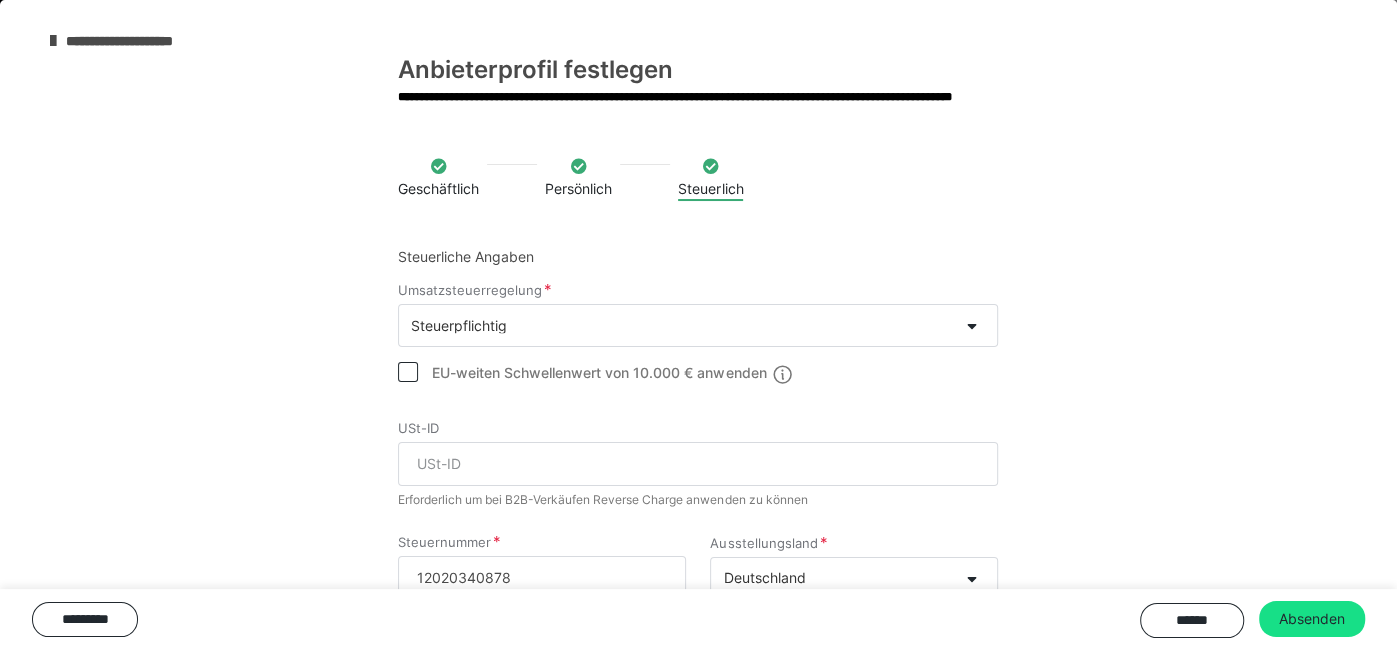 scroll, scrollTop: 133, scrollLeft: 0, axis: vertical 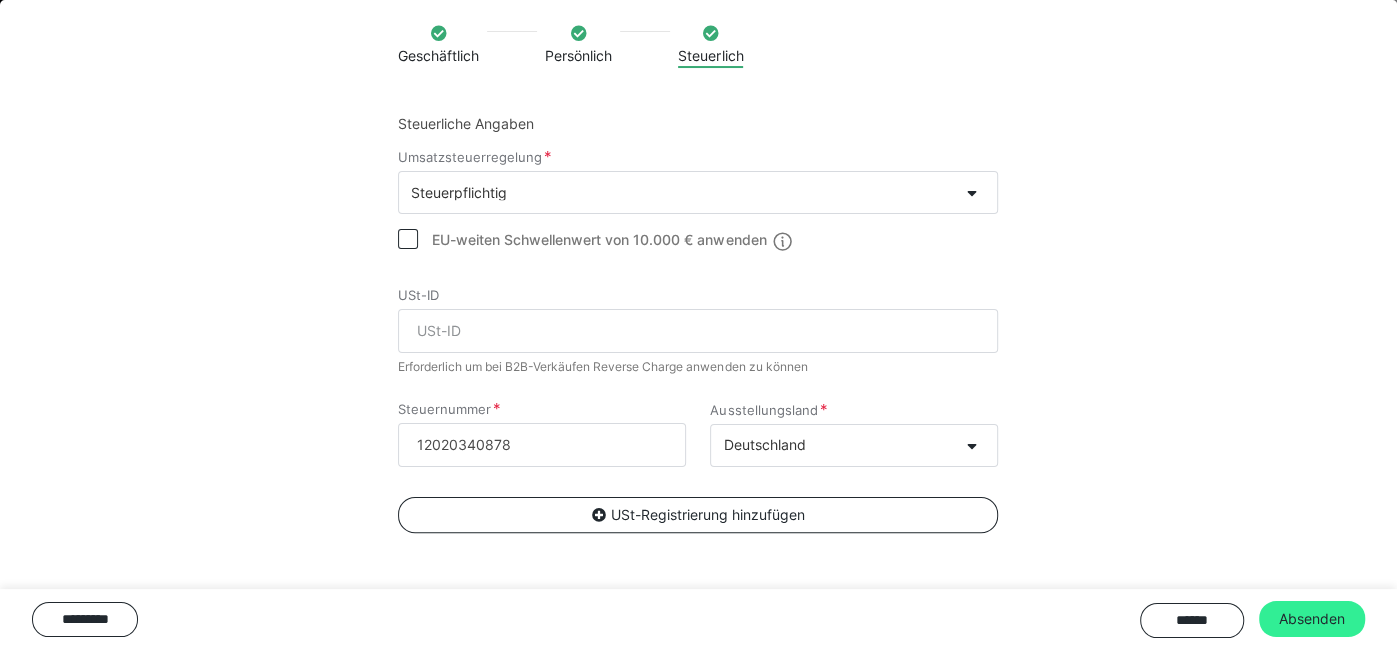 click on "Absenden" at bounding box center [1312, 619] 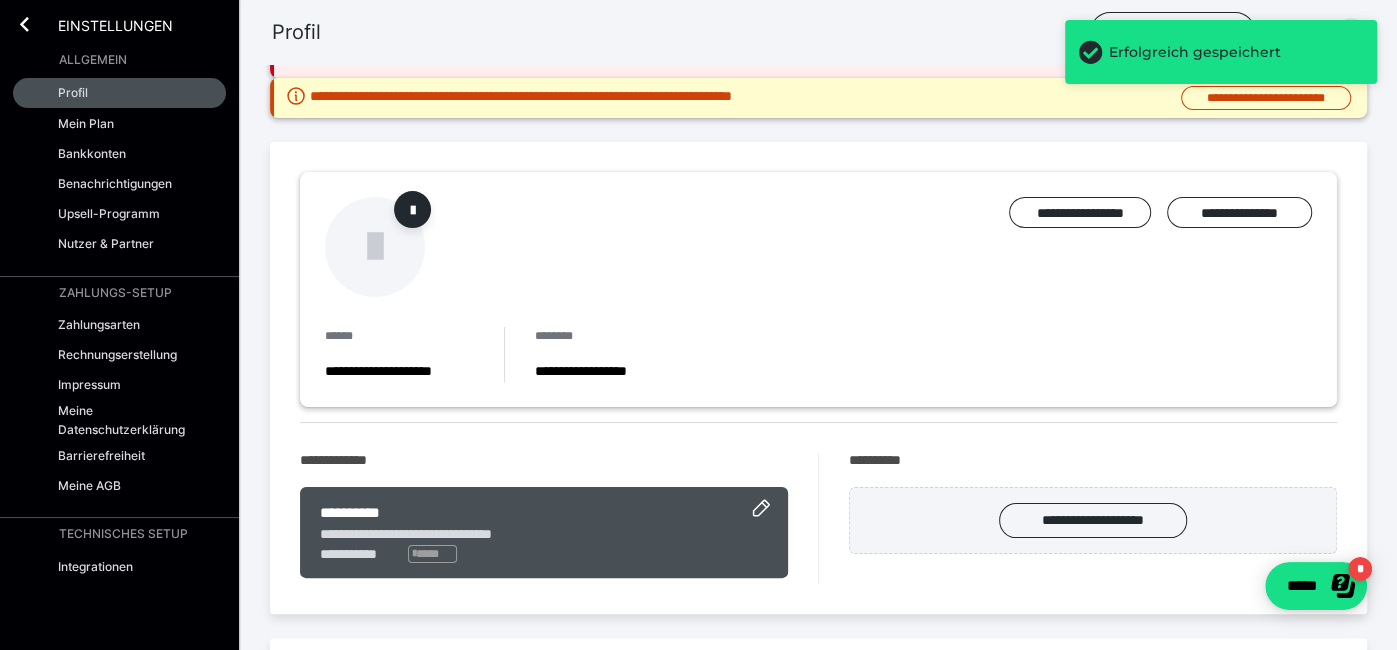 click on "Erfolgreich gespeichert" at bounding box center (1221, 60) 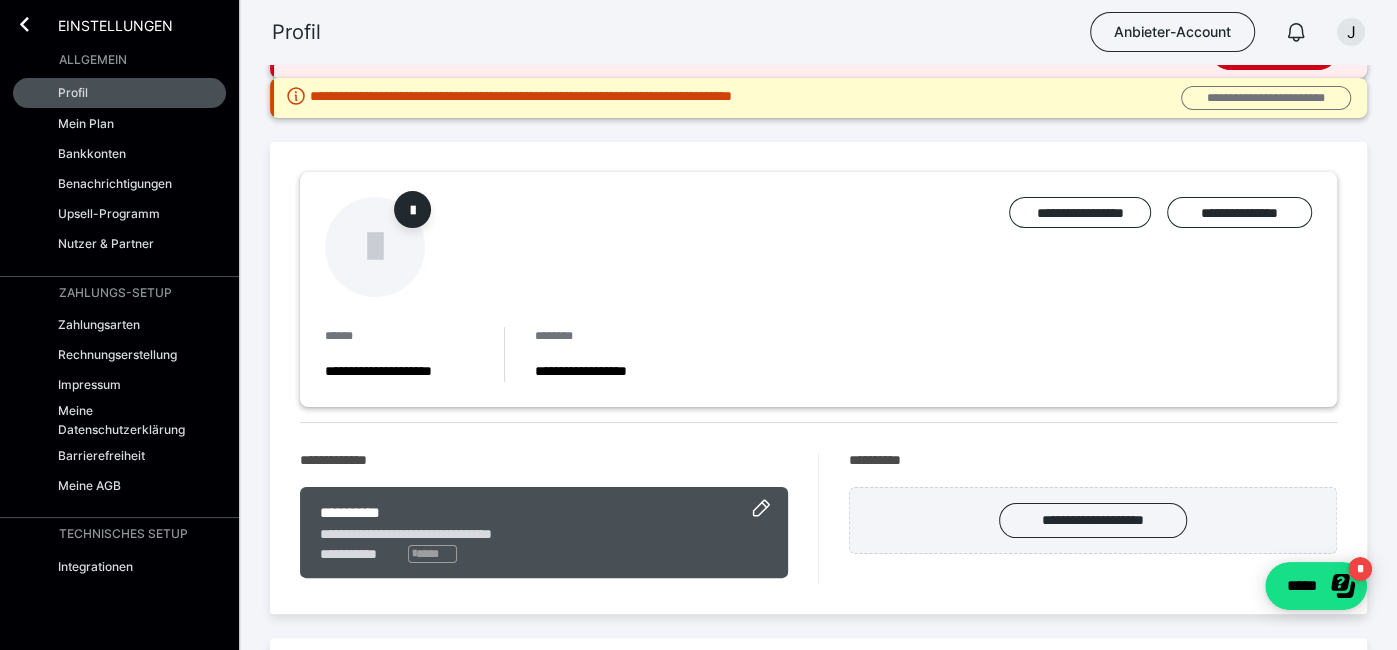 click on "**********" at bounding box center (1266, 97) 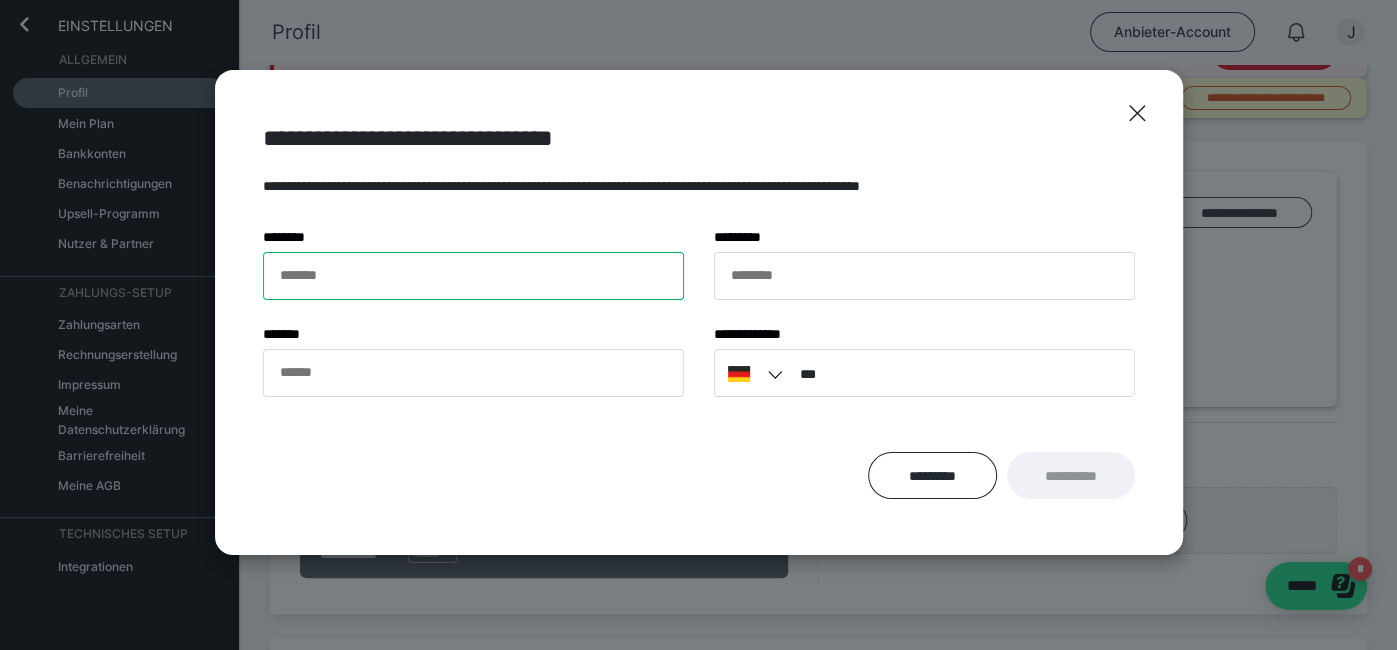 click on "******* *" at bounding box center [473, 276] 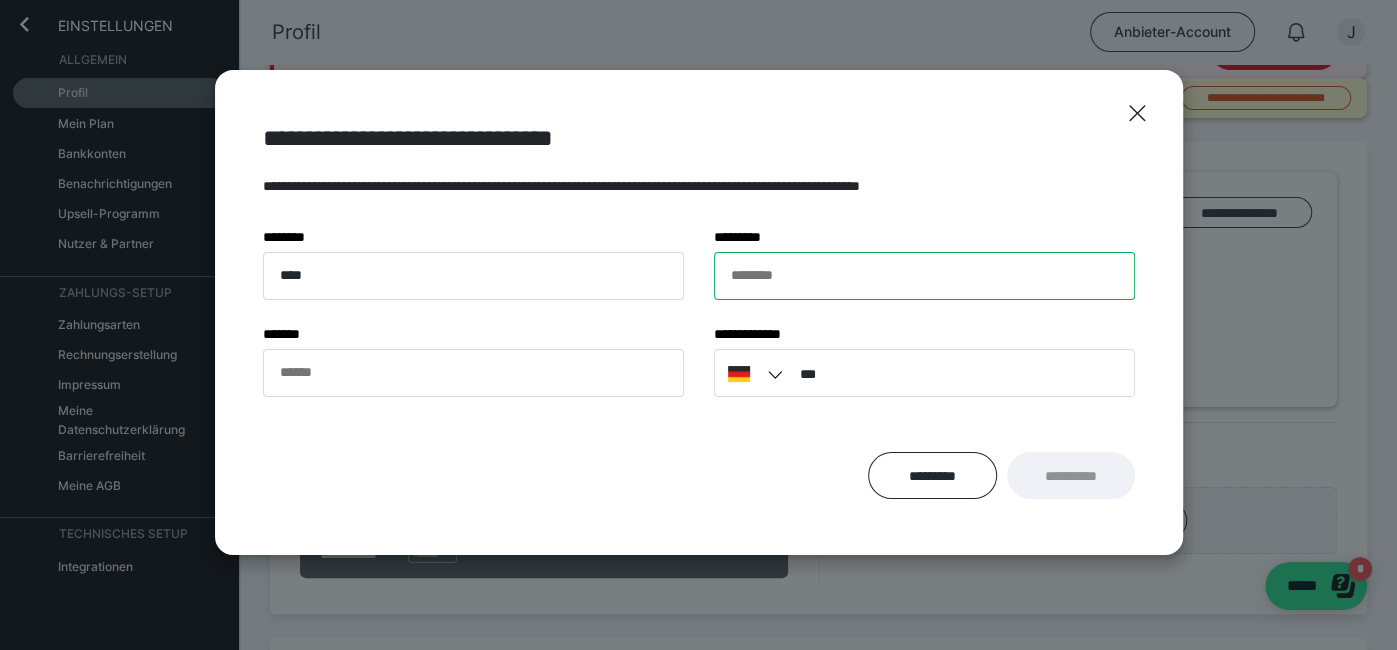 type on "*****" 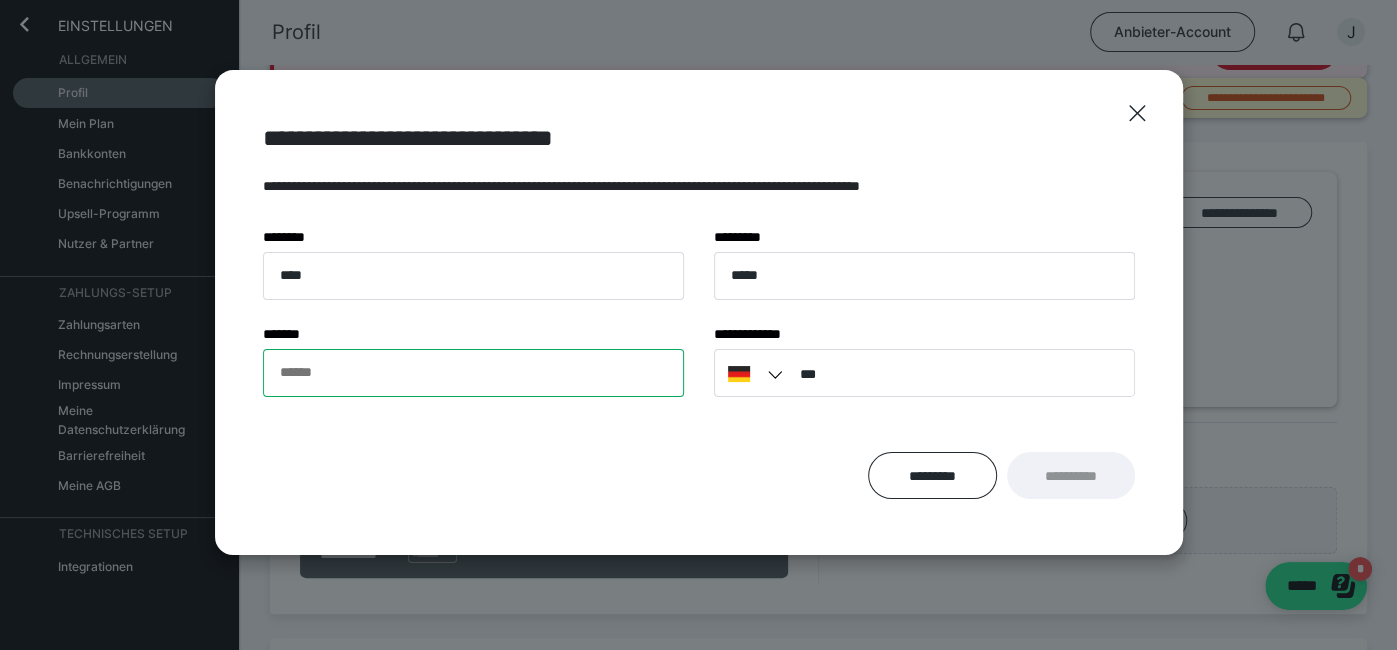 click on "****** *" at bounding box center (473, 373) 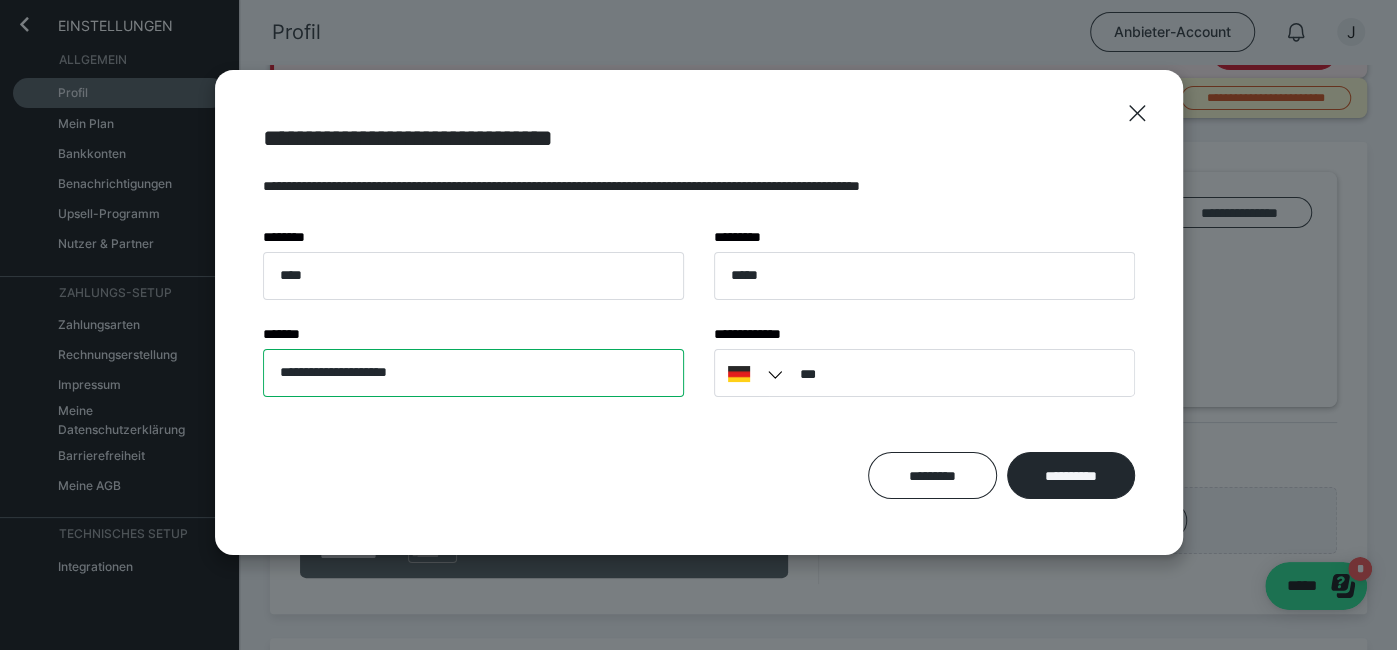 type on "**********" 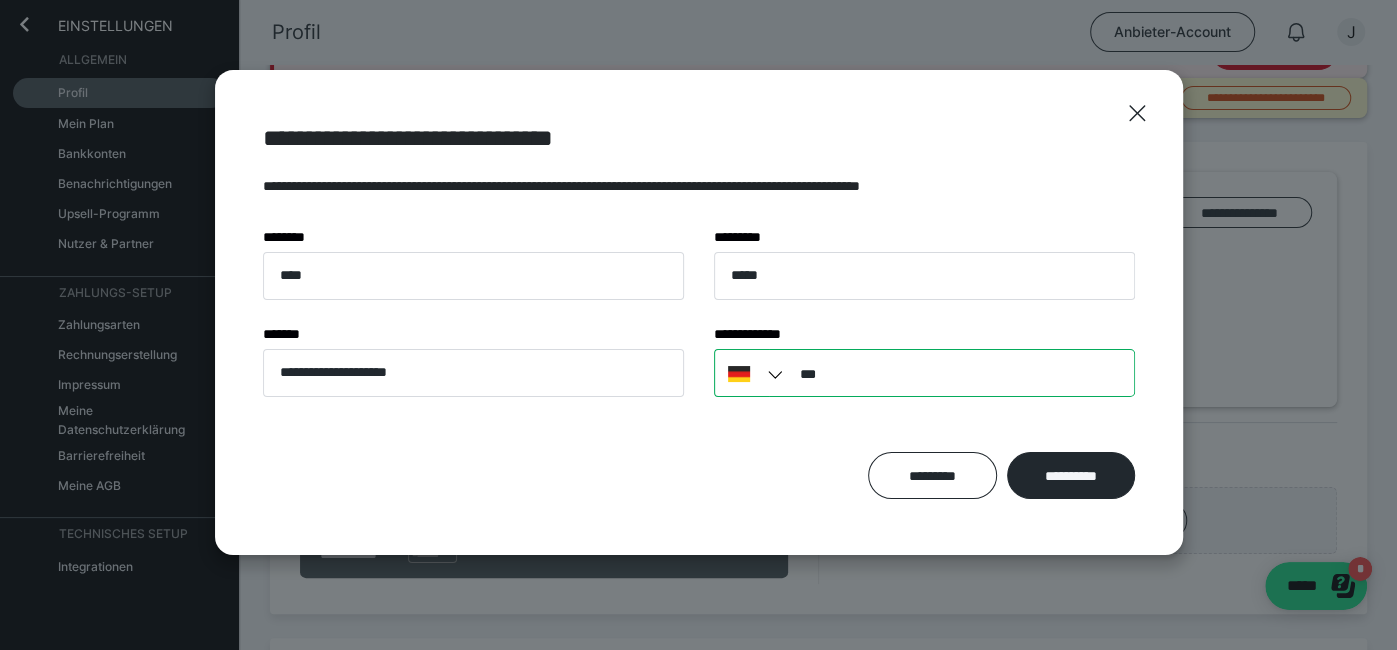 click on "***" at bounding box center [924, 373] 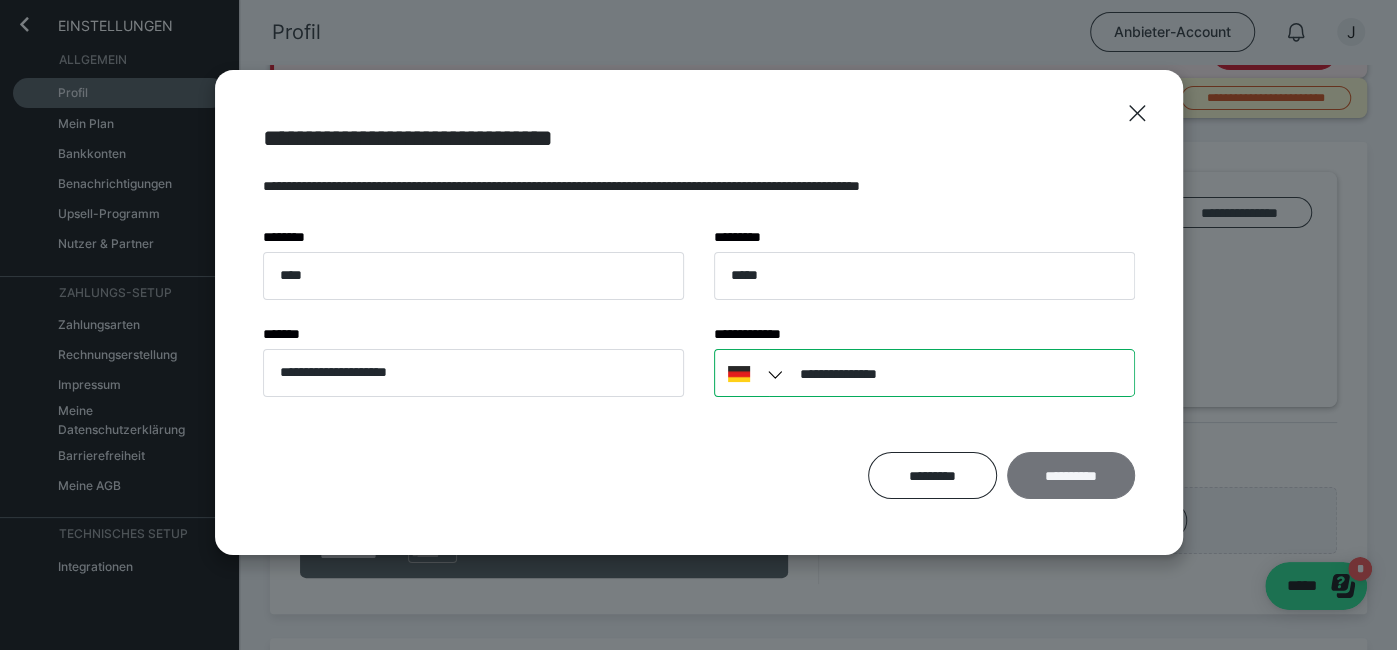 type on "**********" 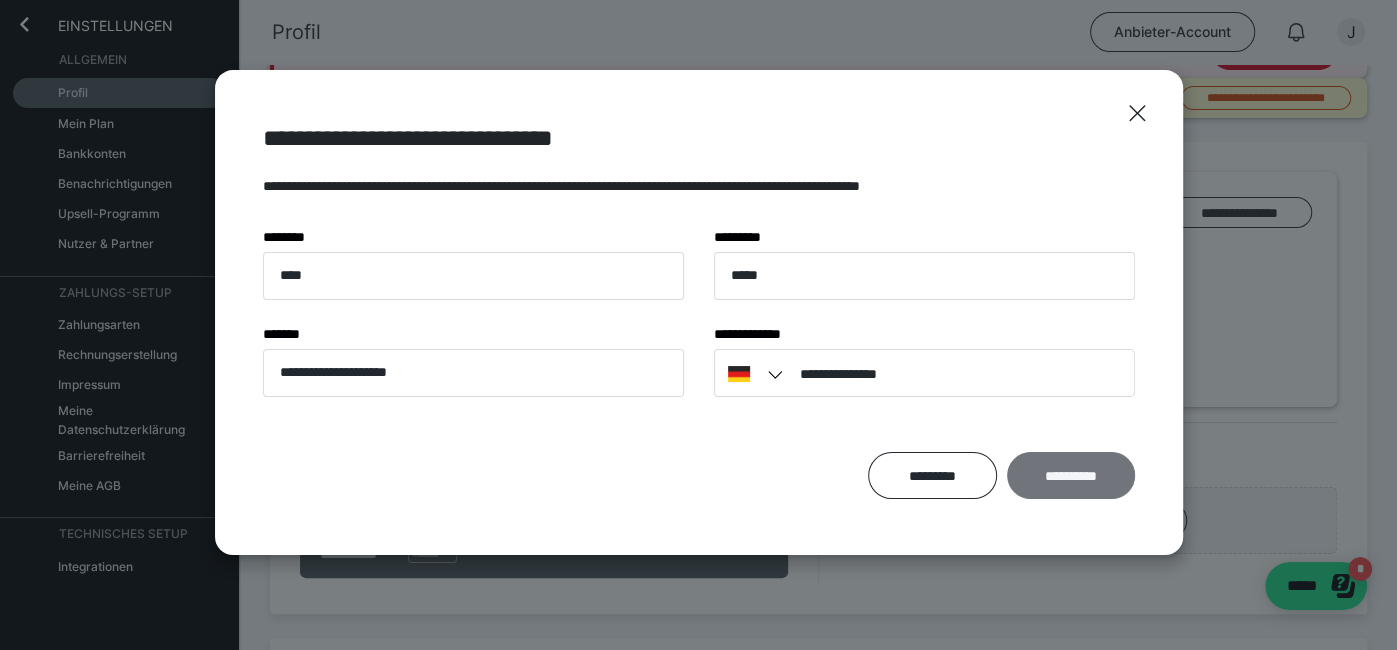 click on "**********" at bounding box center [1070, 475] 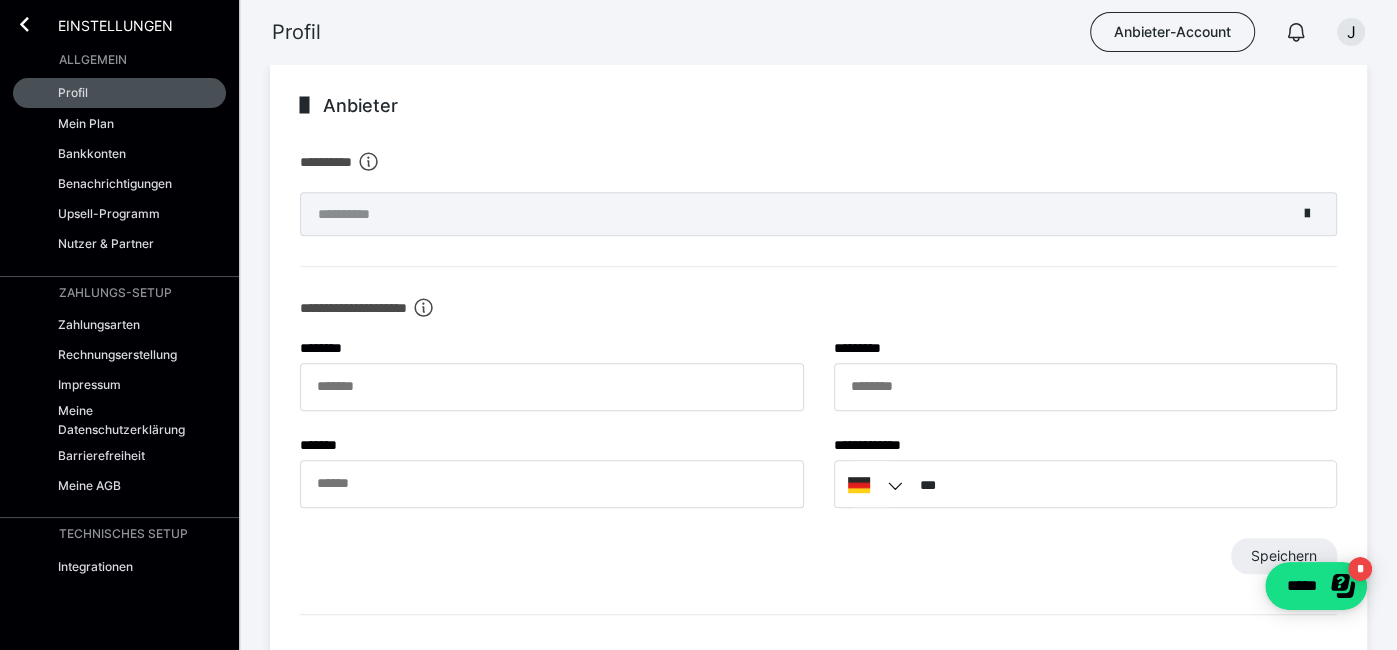 scroll, scrollTop: 596, scrollLeft: 0, axis: vertical 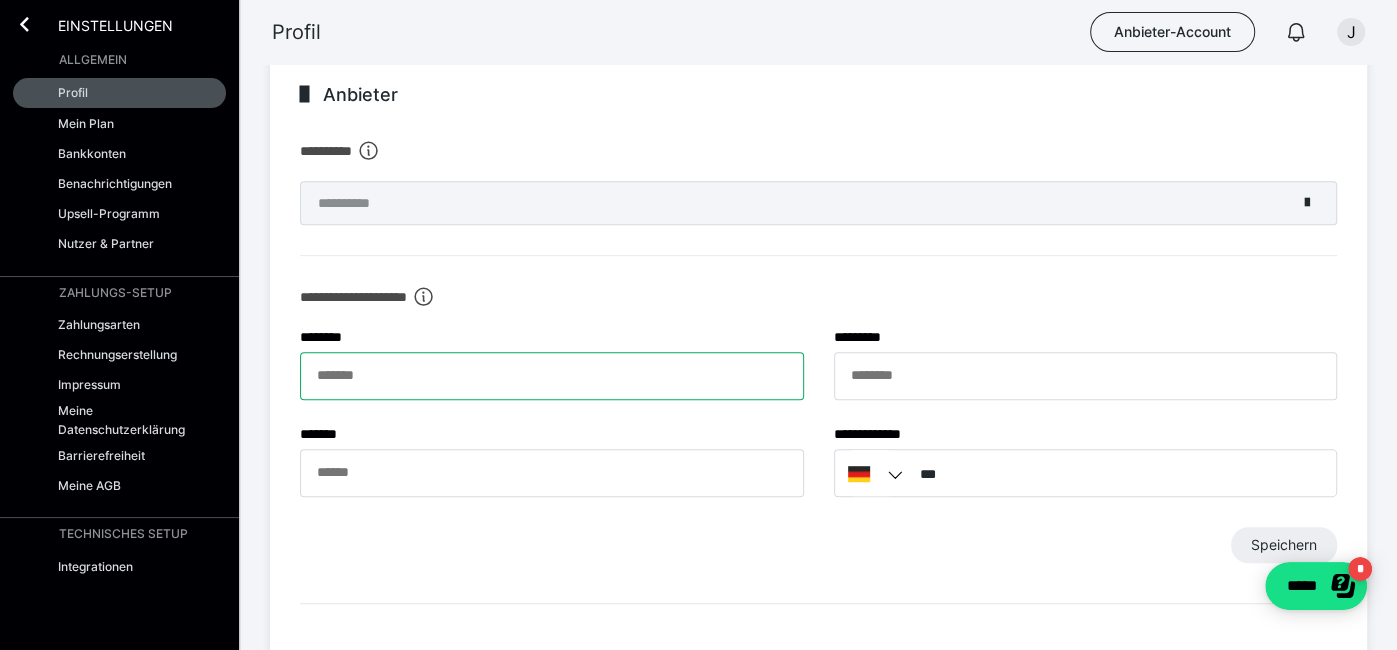 click on "******* *" at bounding box center (552, 376) 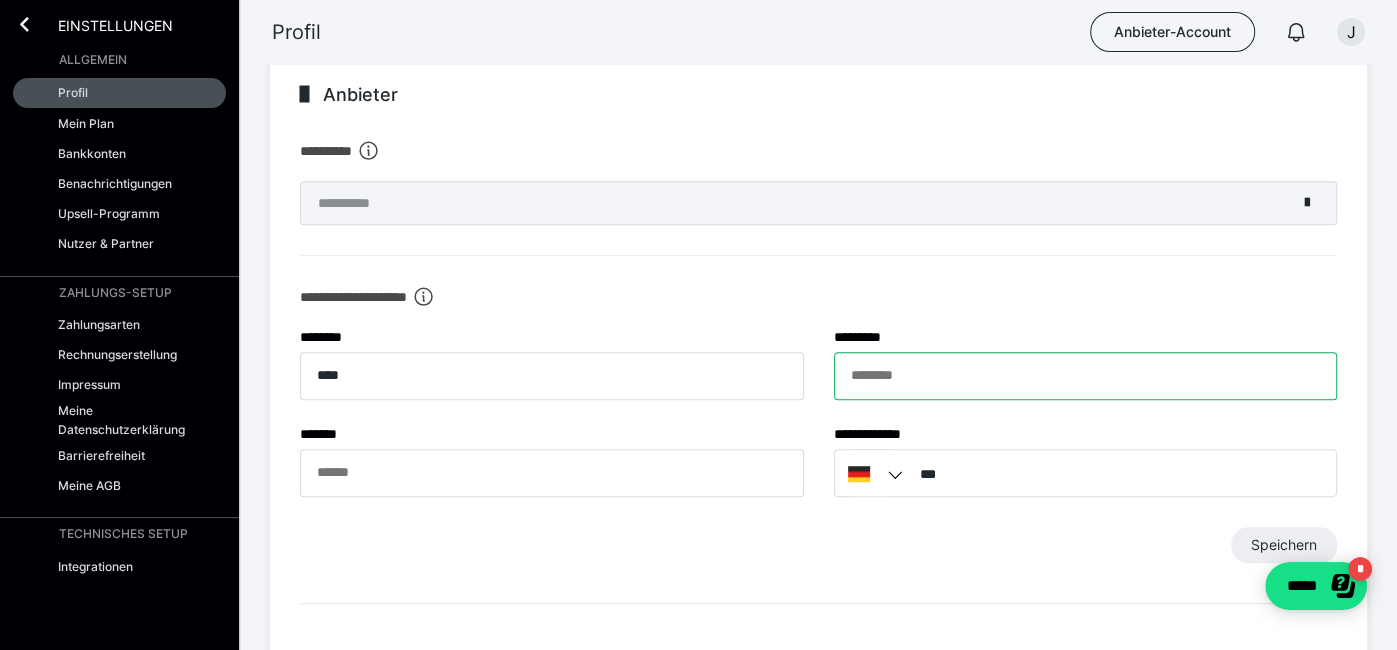 type on "*****" 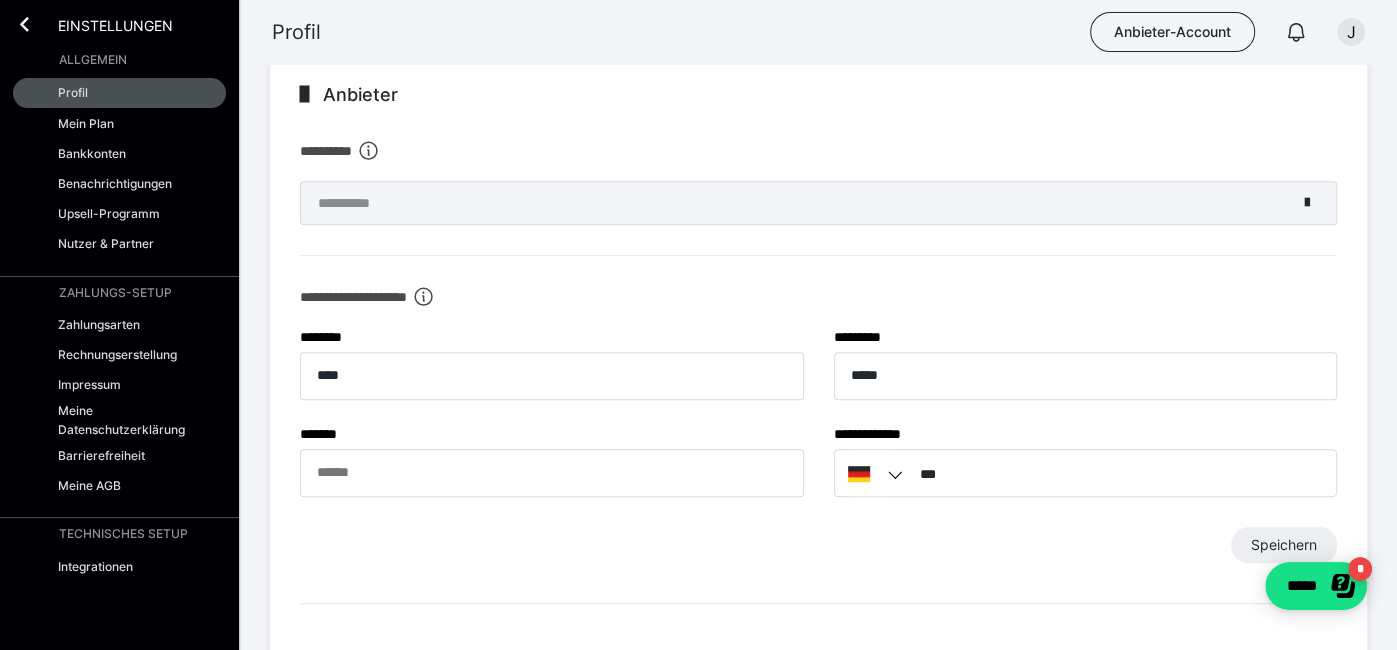 type on "**********" 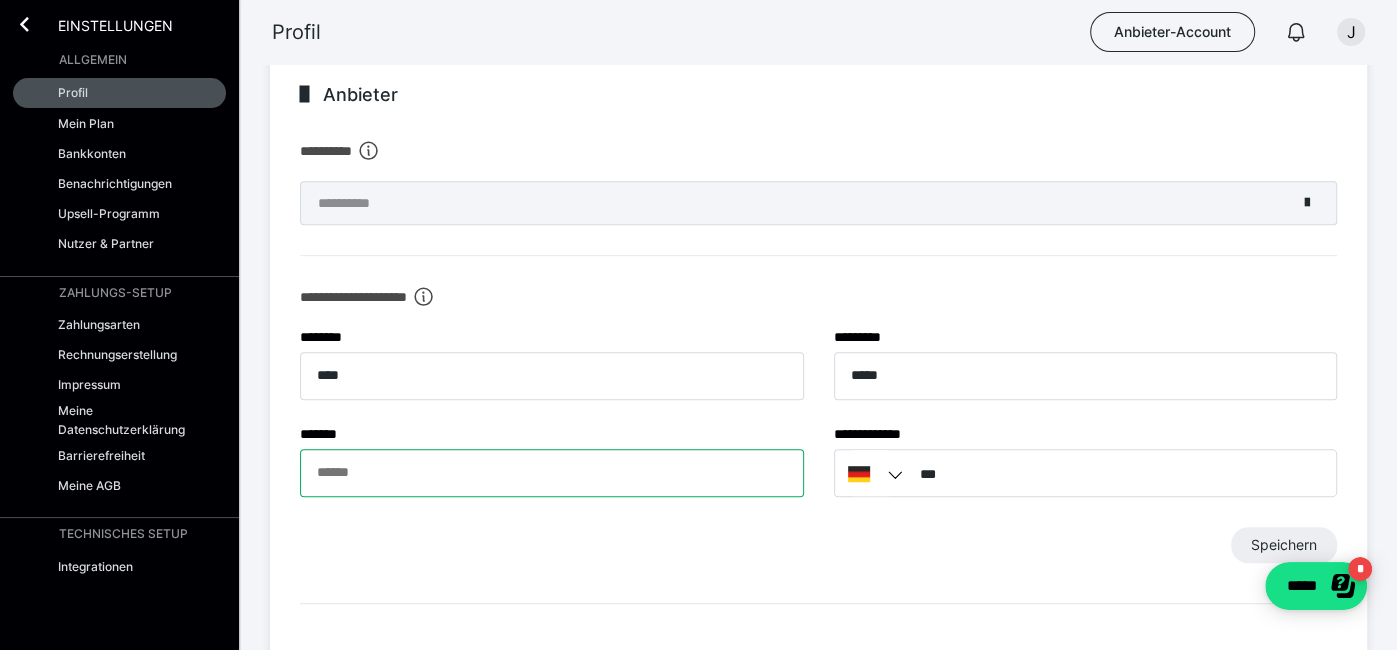 click on "****** *" at bounding box center [552, 473] 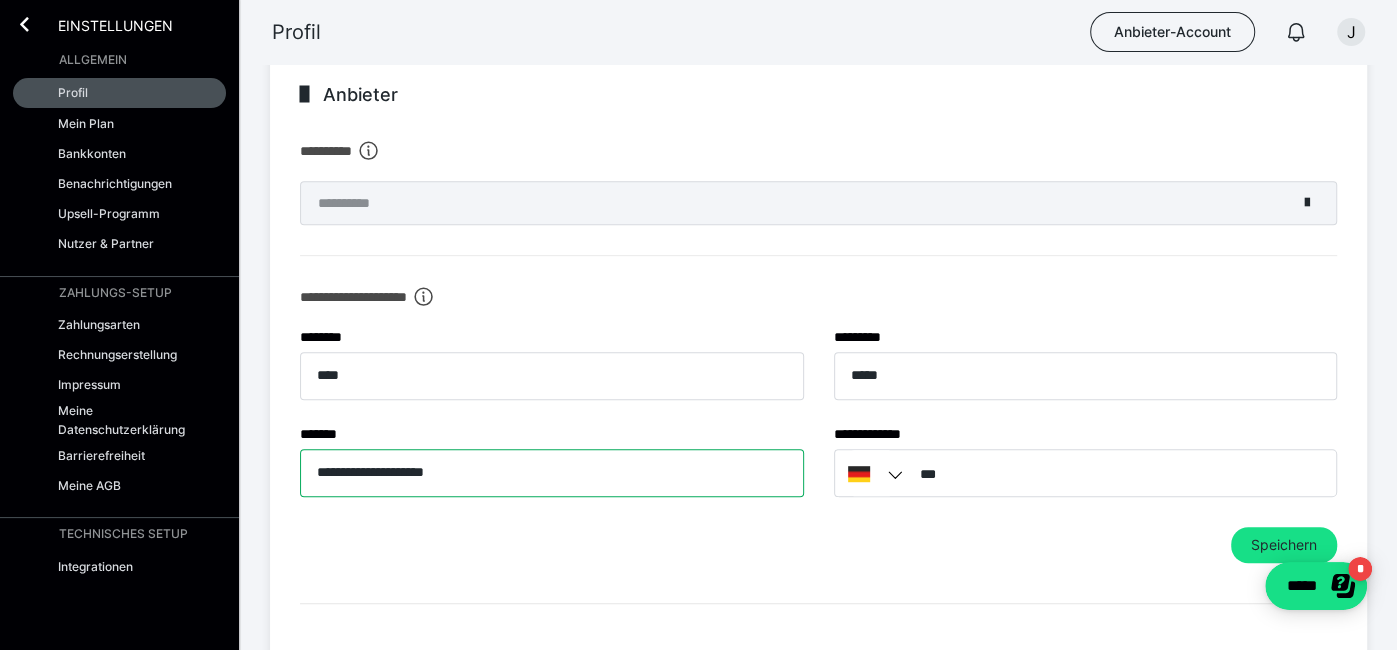 type on "**********" 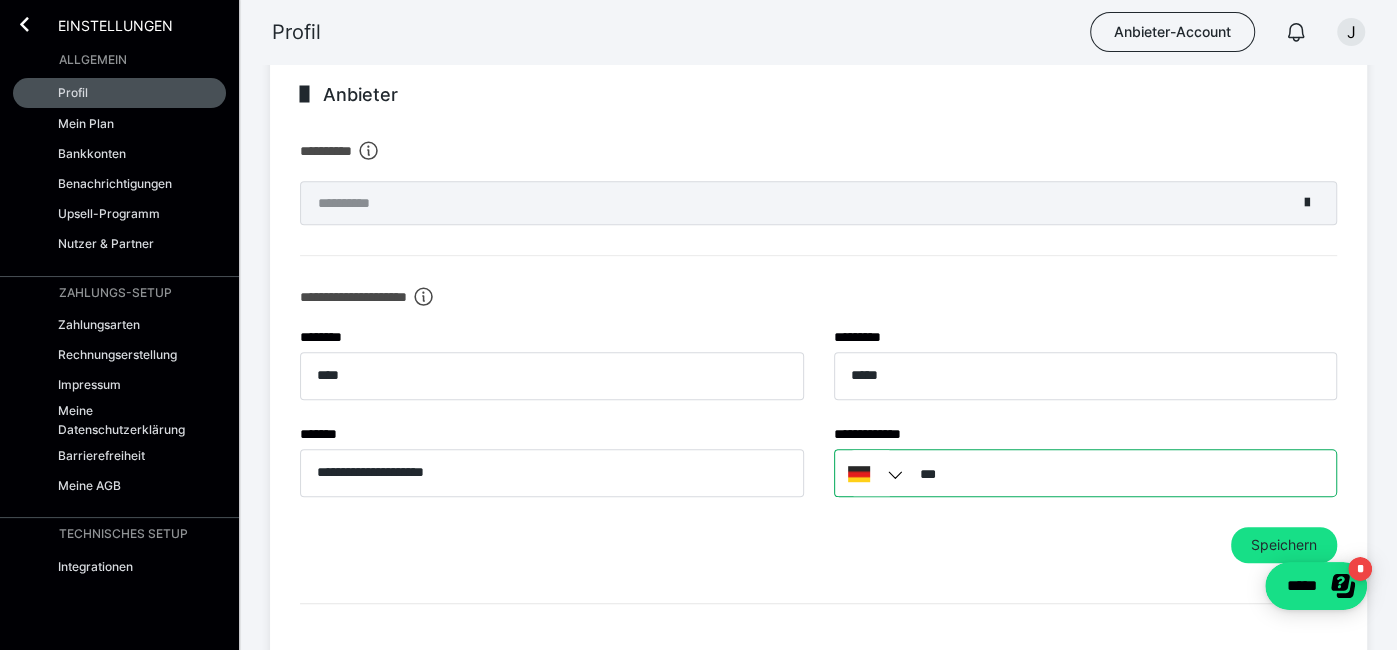 click on "***" at bounding box center [1086, 473] 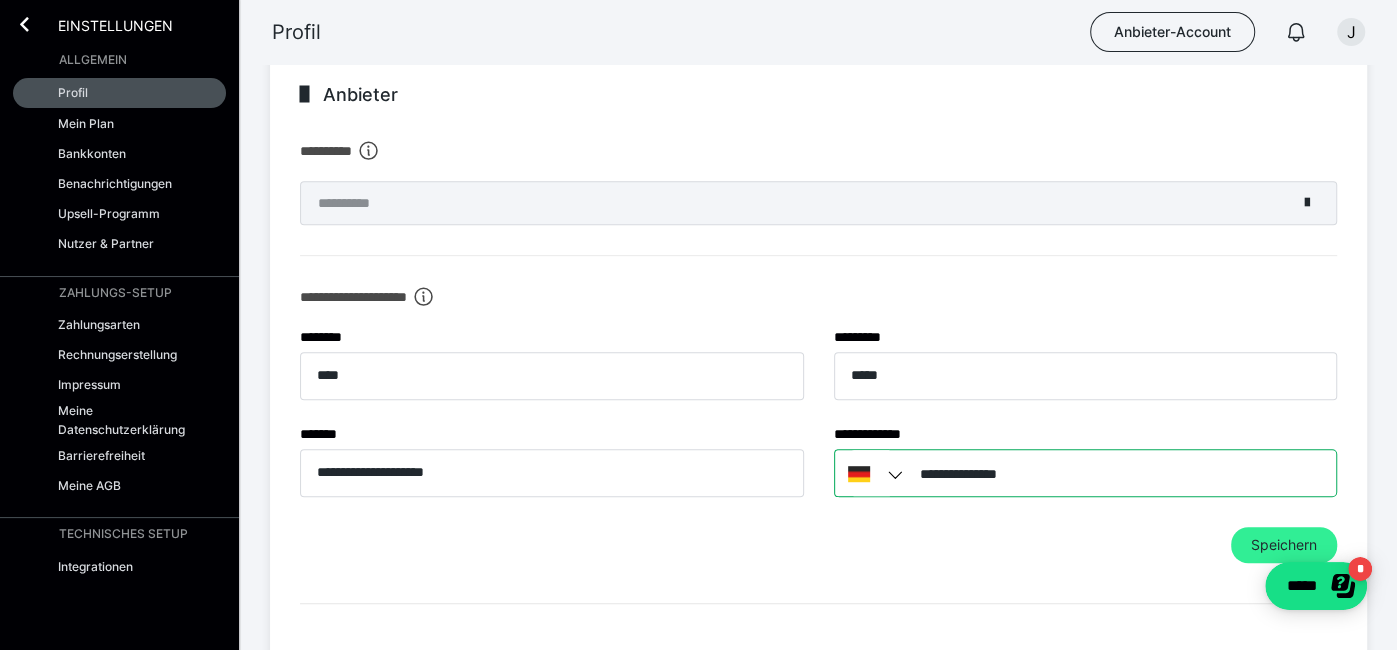 type on "**********" 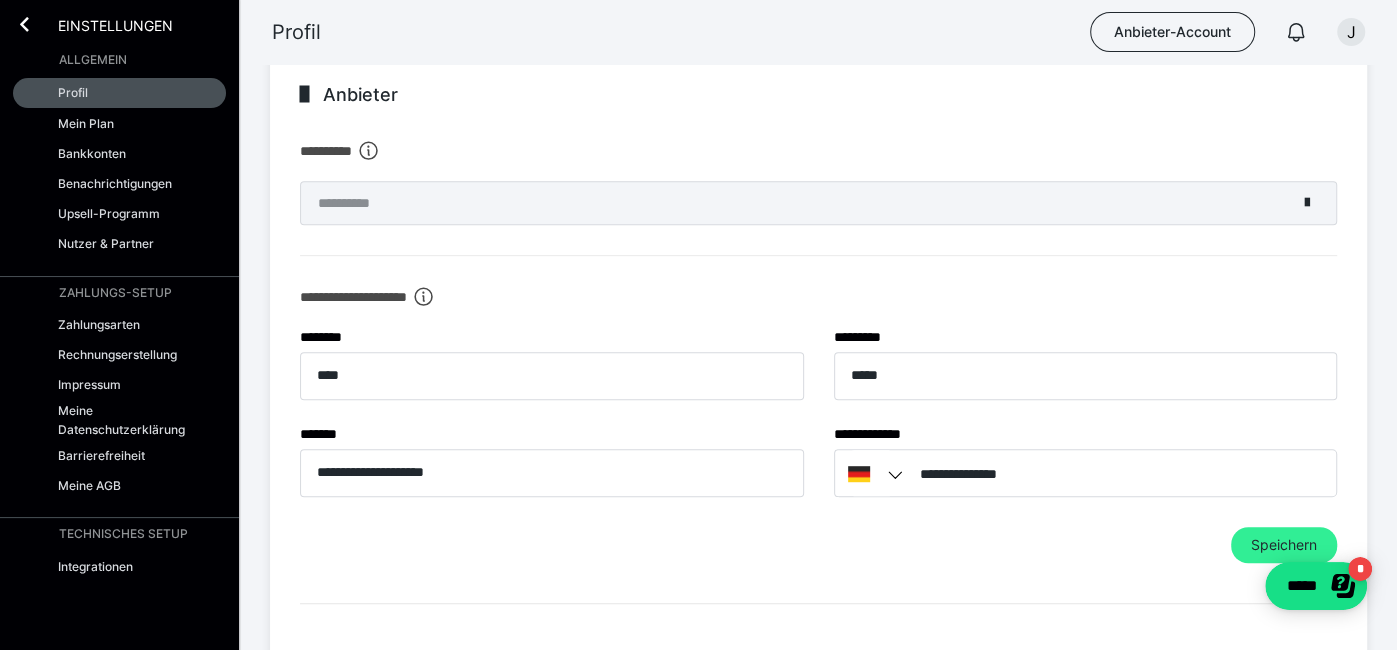 click on "Speichern" at bounding box center [1284, 545] 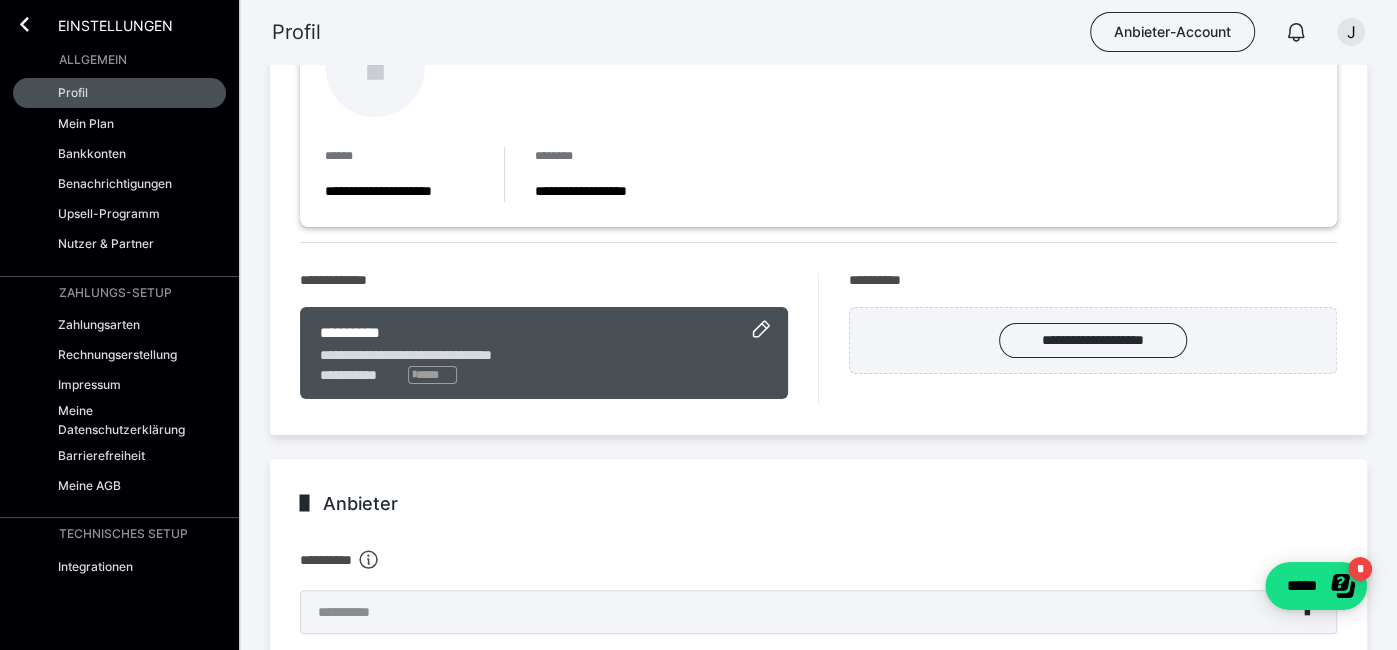 scroll, scrollTop: 174, scrollLeft: 0, axis: vertical 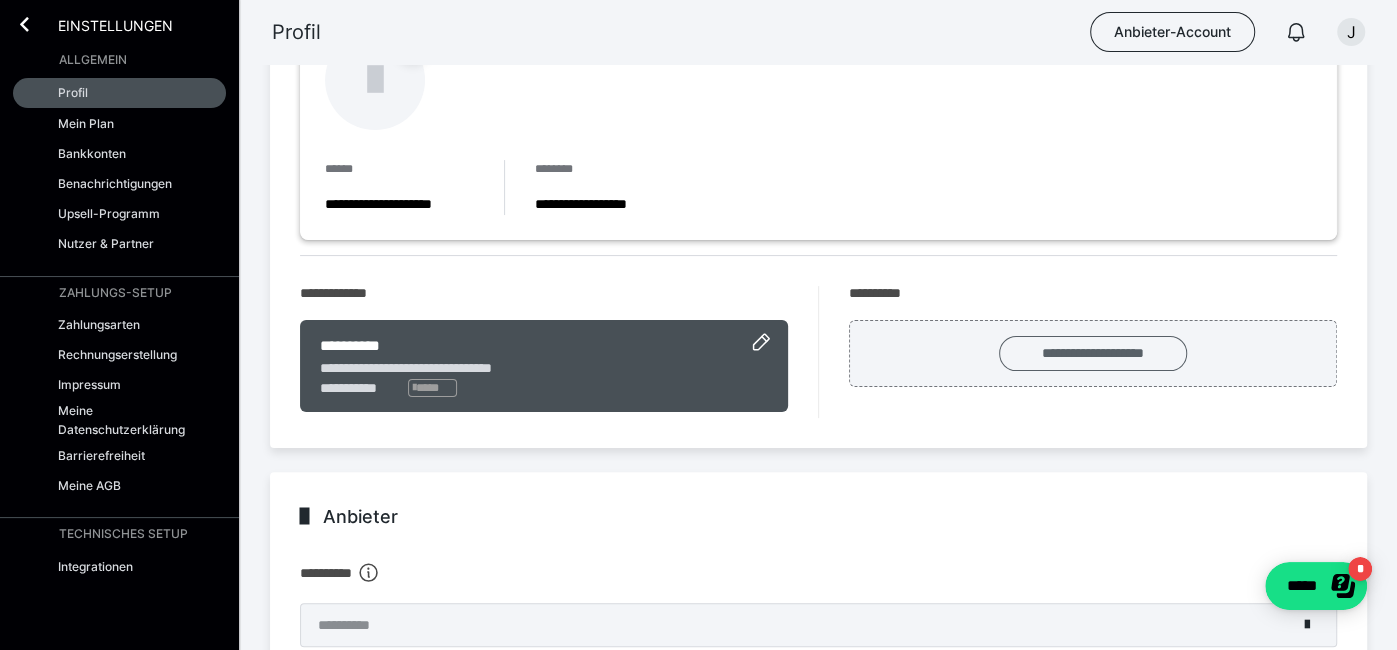 click on "**********" at bounding box center [1093, 353] 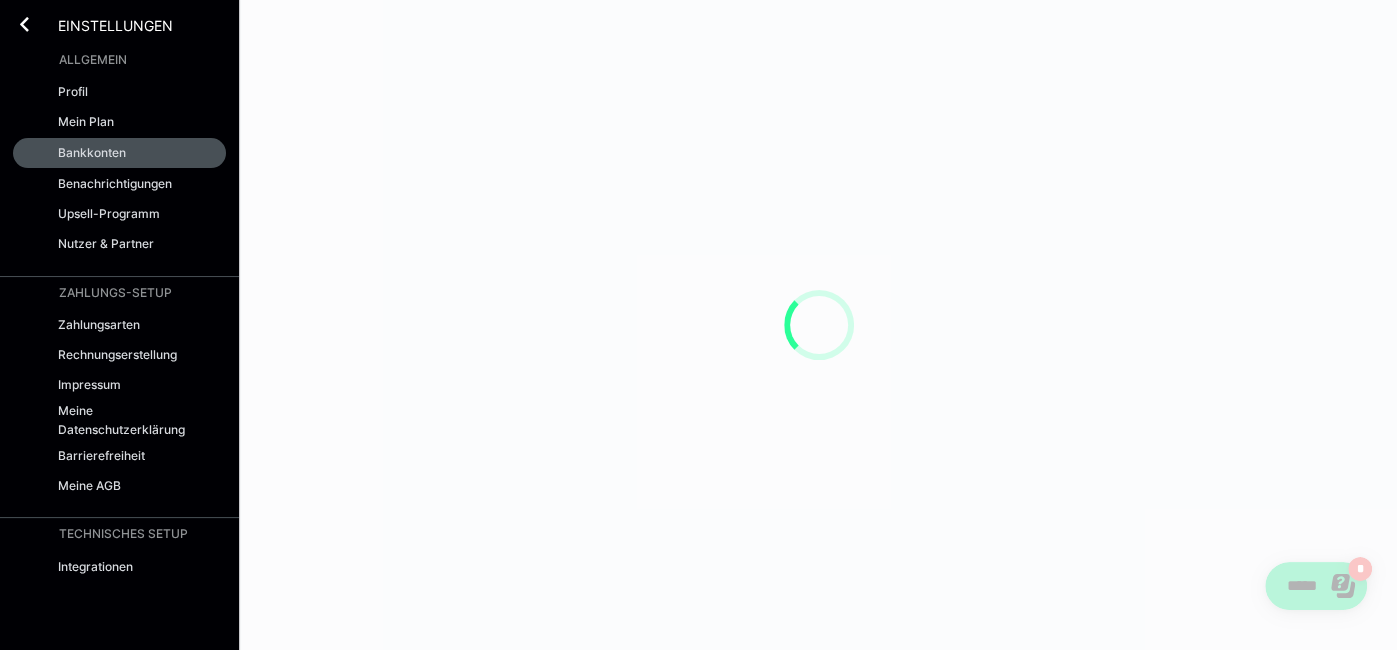scroll, scrollTop: 0, scrollLeft: 0, axis: both 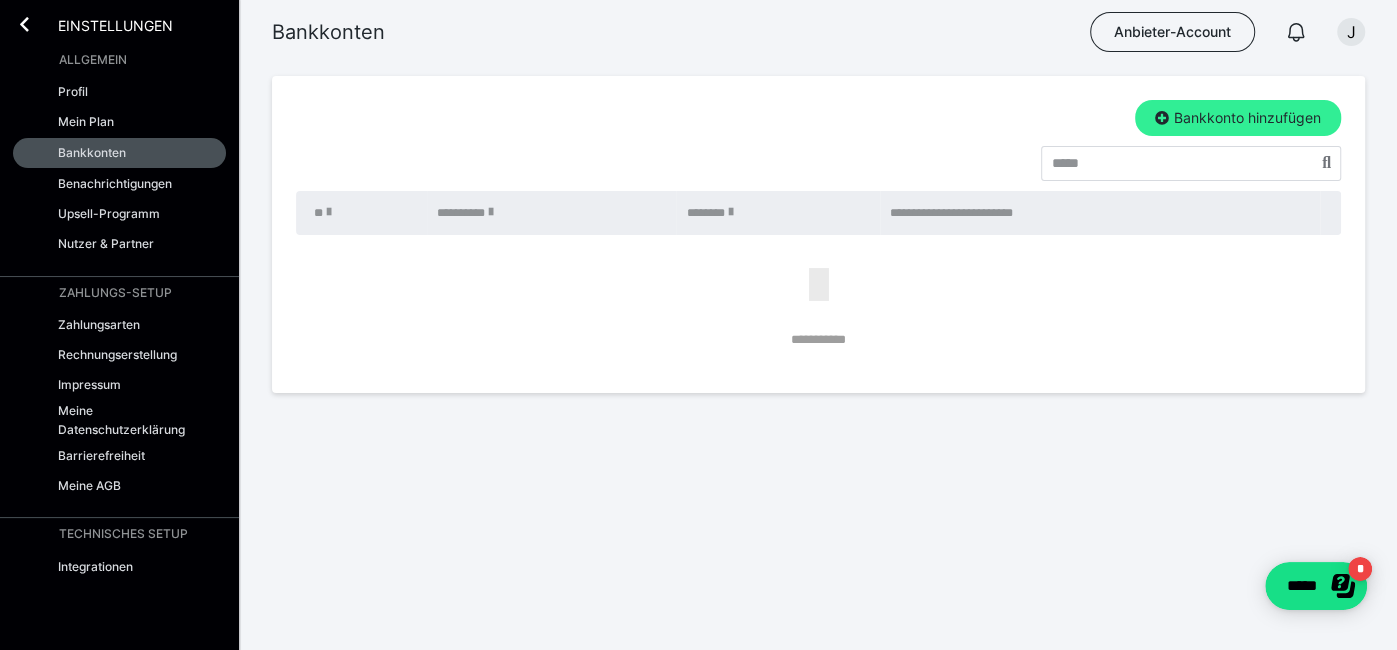click on "Bankkonto hinzufügen" at bounding box center [1238, 118] 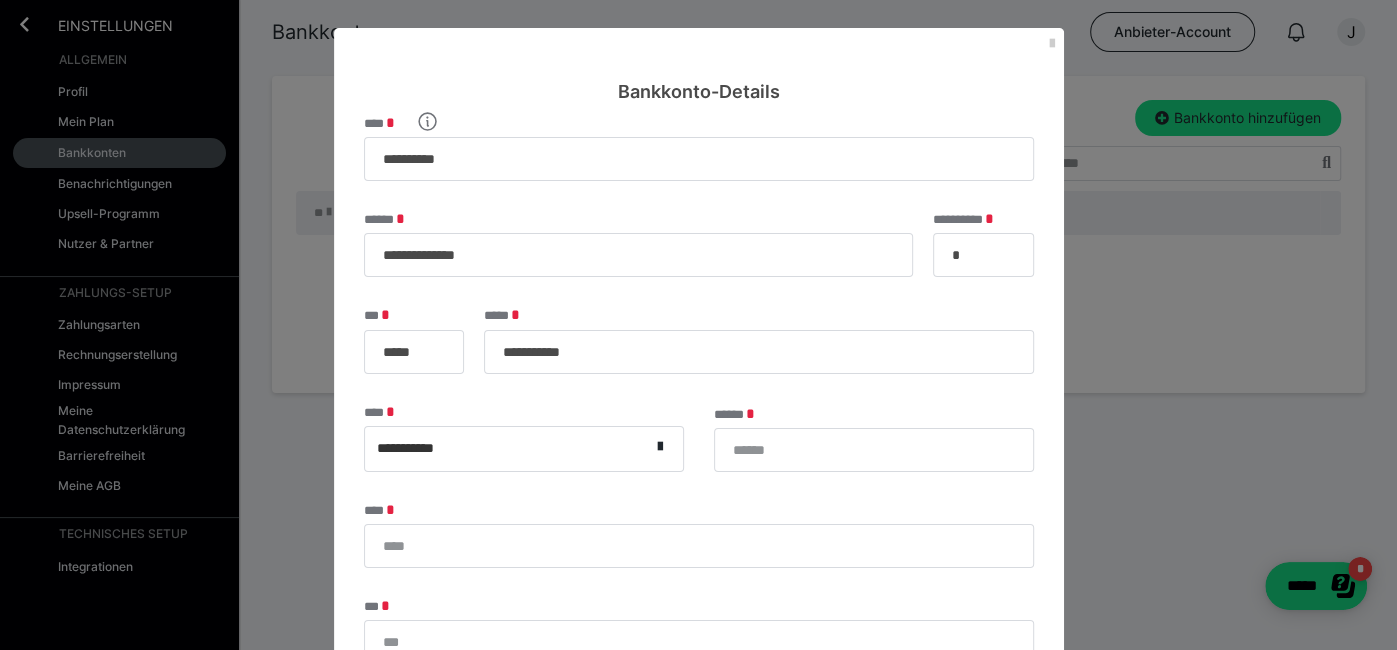 scroll, scrollTop: 0, scrollLeft: 0, axis: both 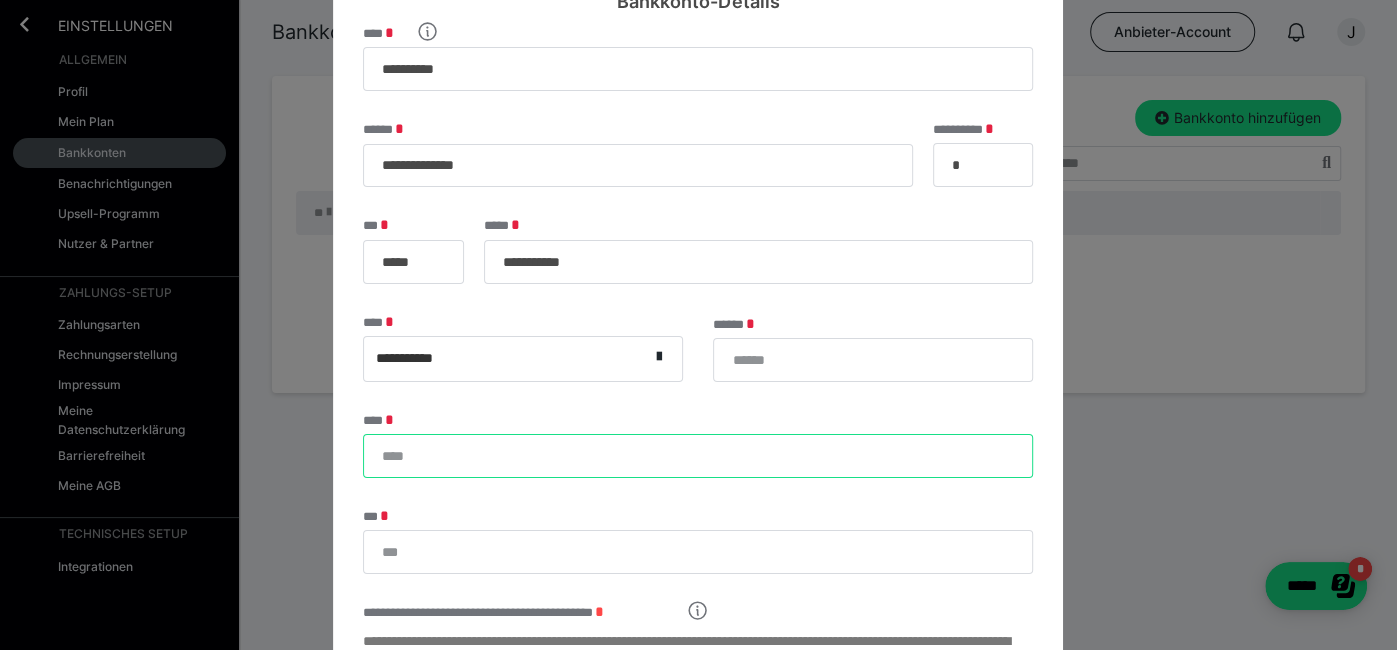 click on "****" at bounding box center [698, 456] 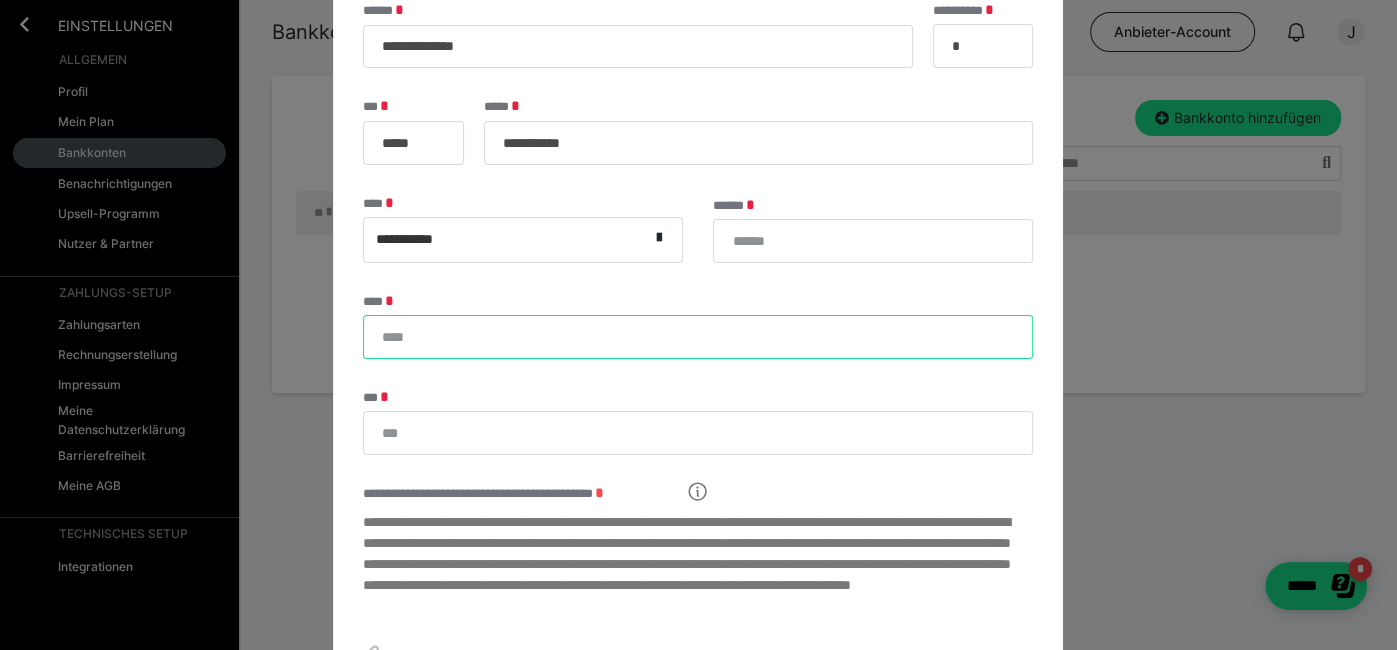 scroll, scrollTop: 0, scrollLeft: 0, axis: both 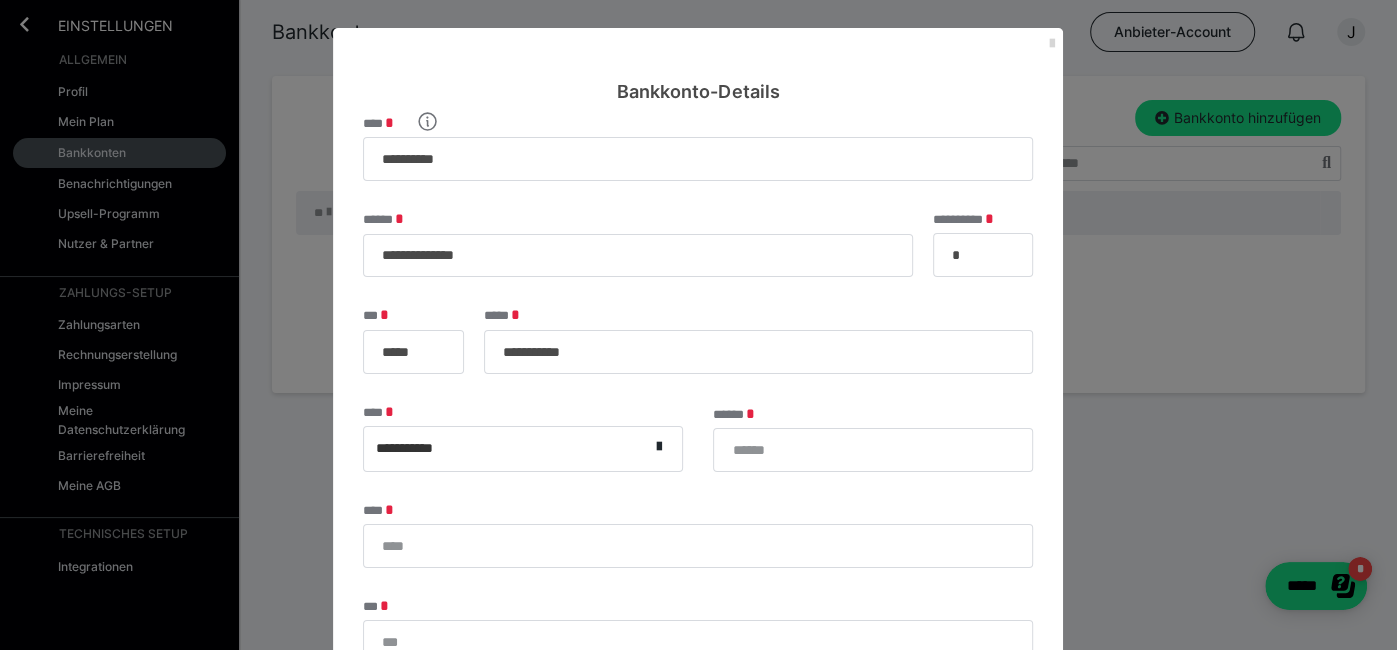 click at bounding box center (1051, 44) 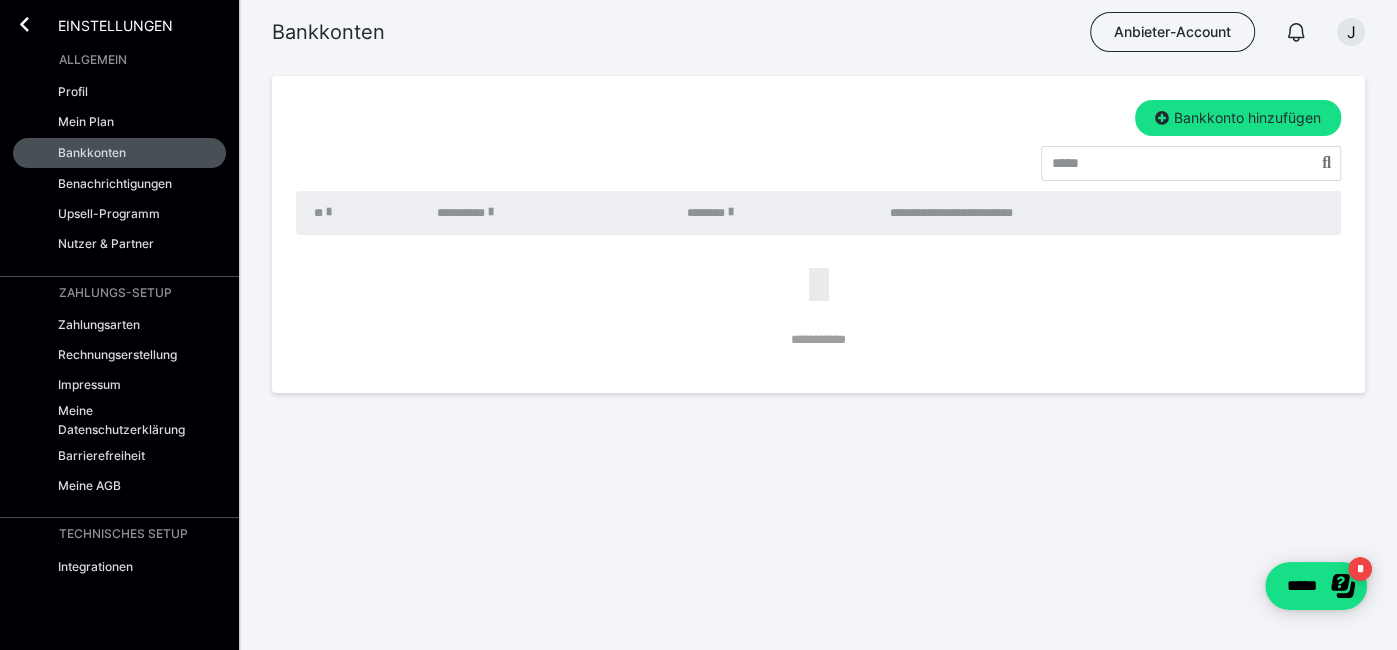 click at bounding box center (818, 163) 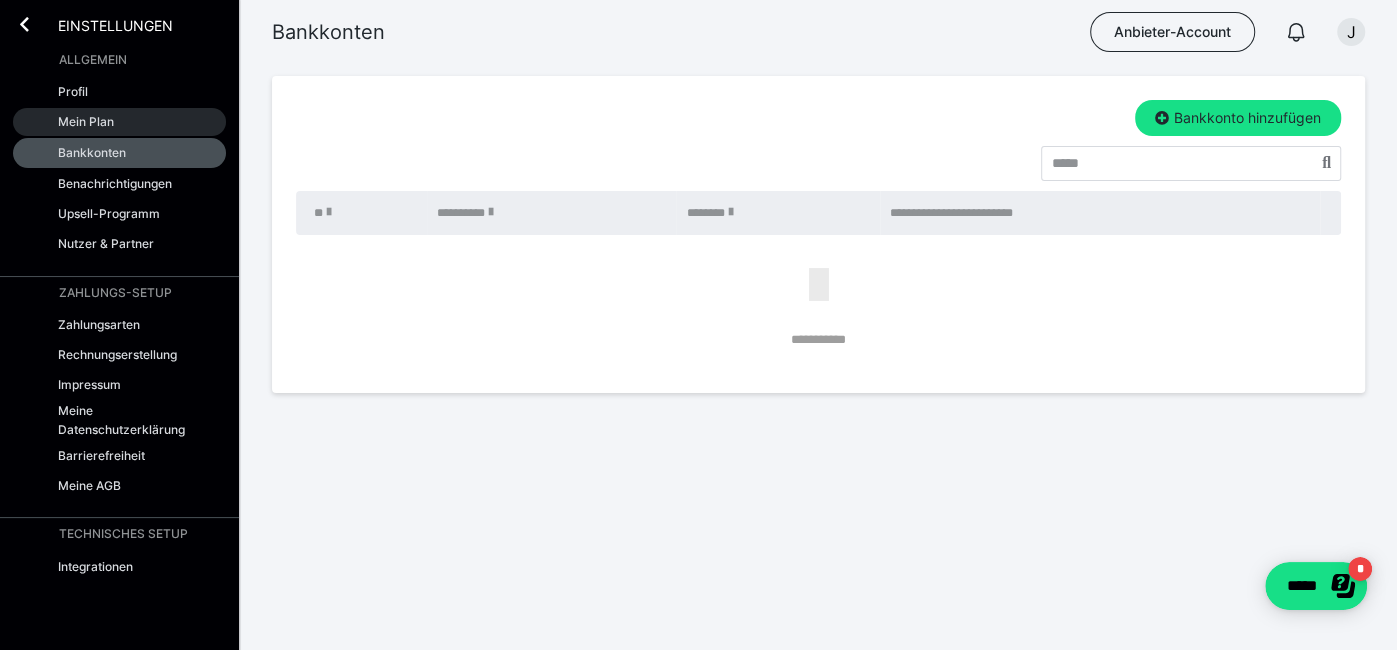 click on "Mein Plan" at bounding box center (119, 122) 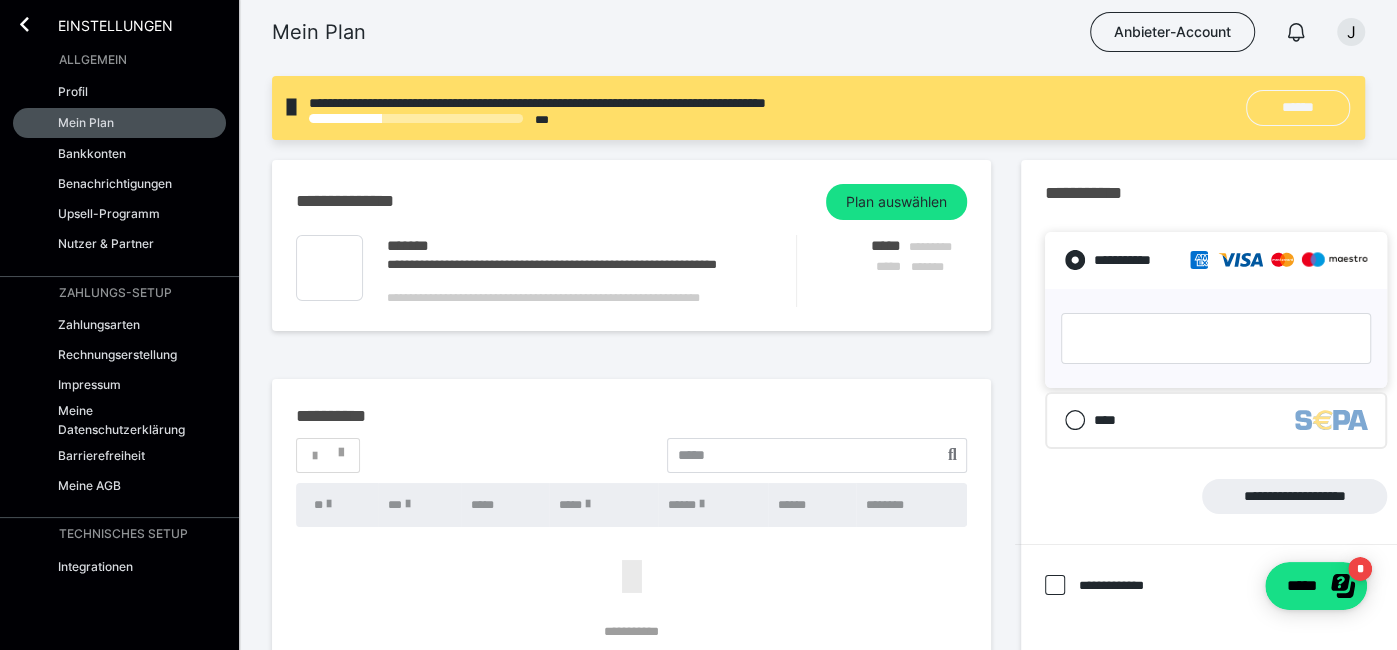 click on "******" at bounding box center [1298, 107] 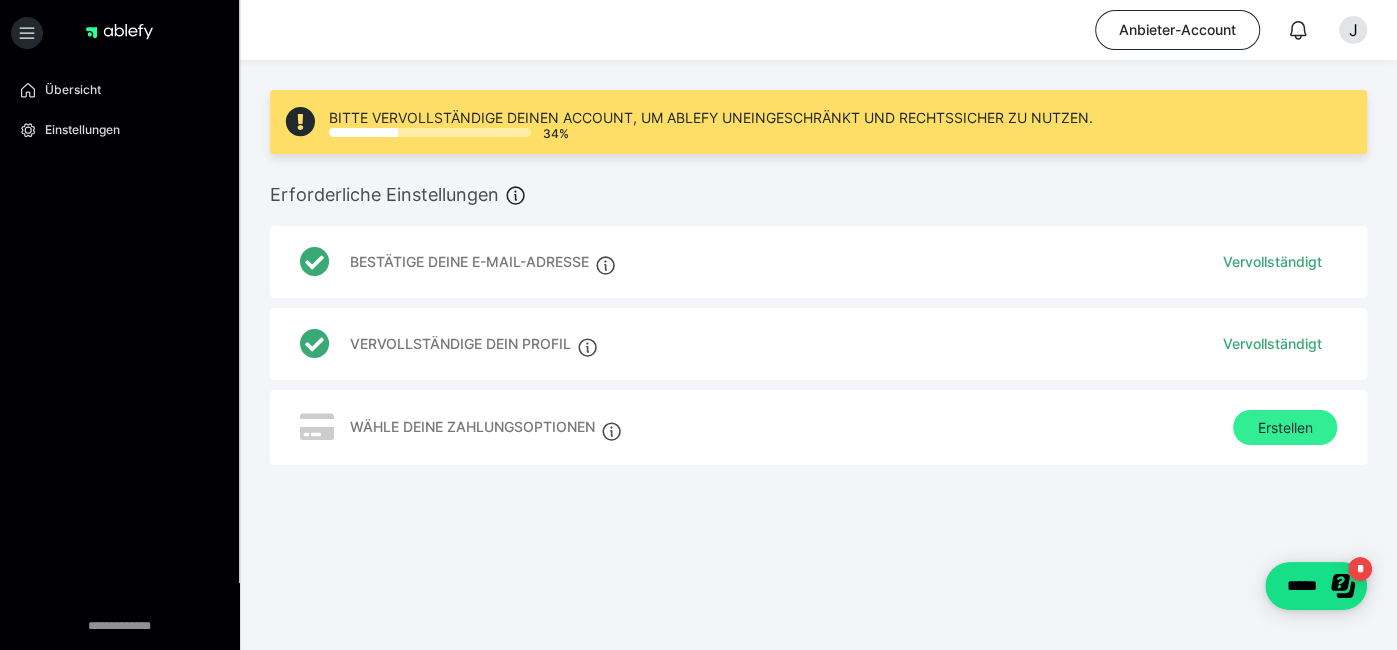 click on "Erstellen" at bounding box center [1285, 428] 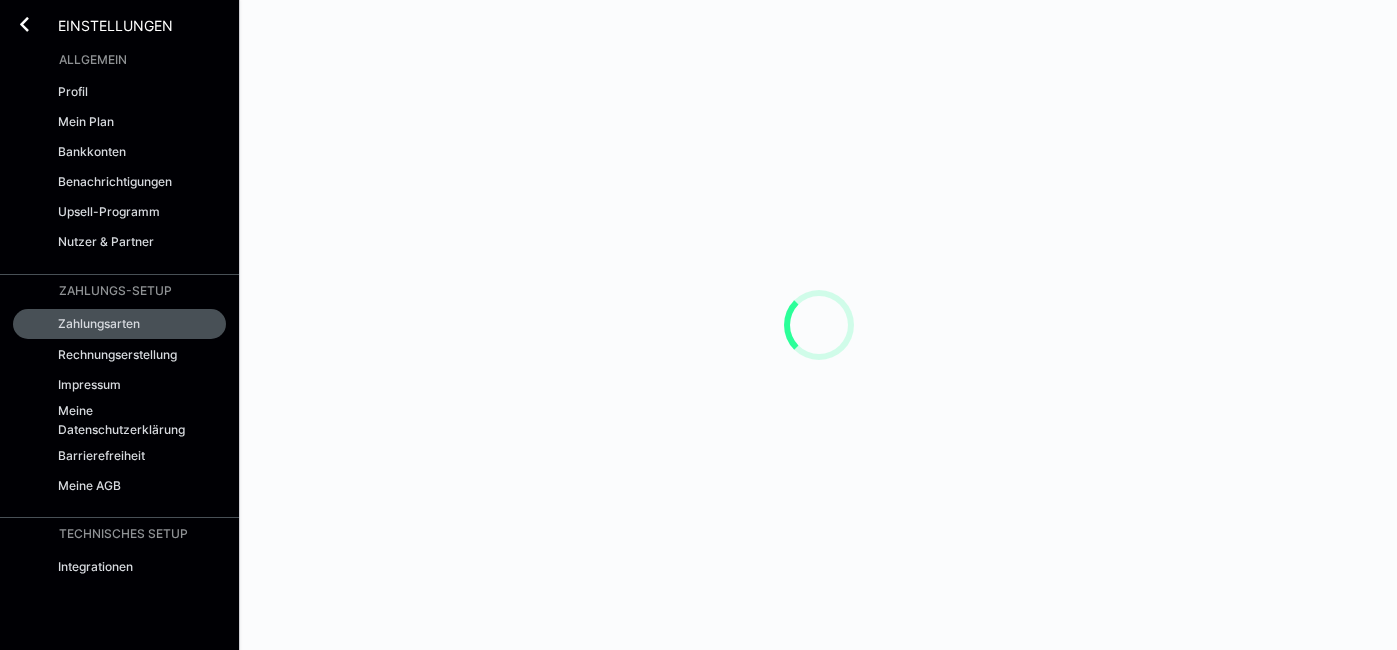 scroll, scrollTop: 0, scrollLeft: 0, axis: both 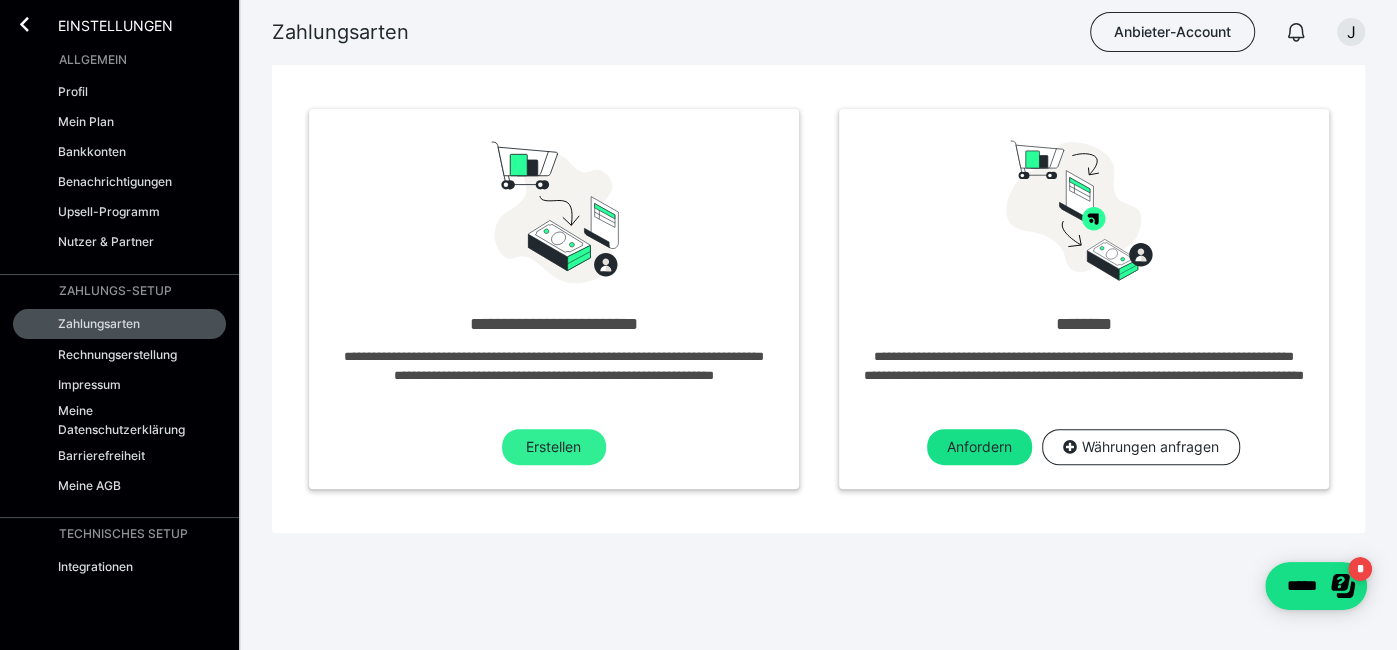 click on "Erstellen" at bounding box center [554, 447] 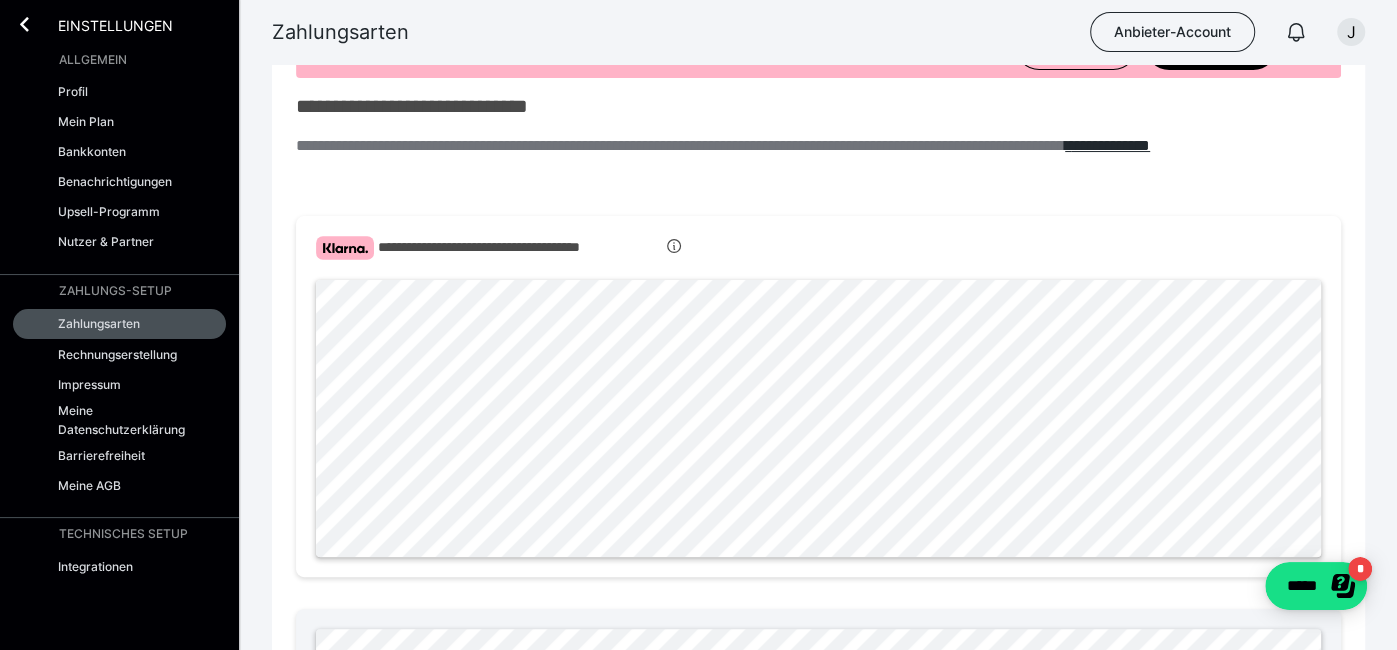 scroll, scrollTop: 0, scrollLeft: 0, axis: both 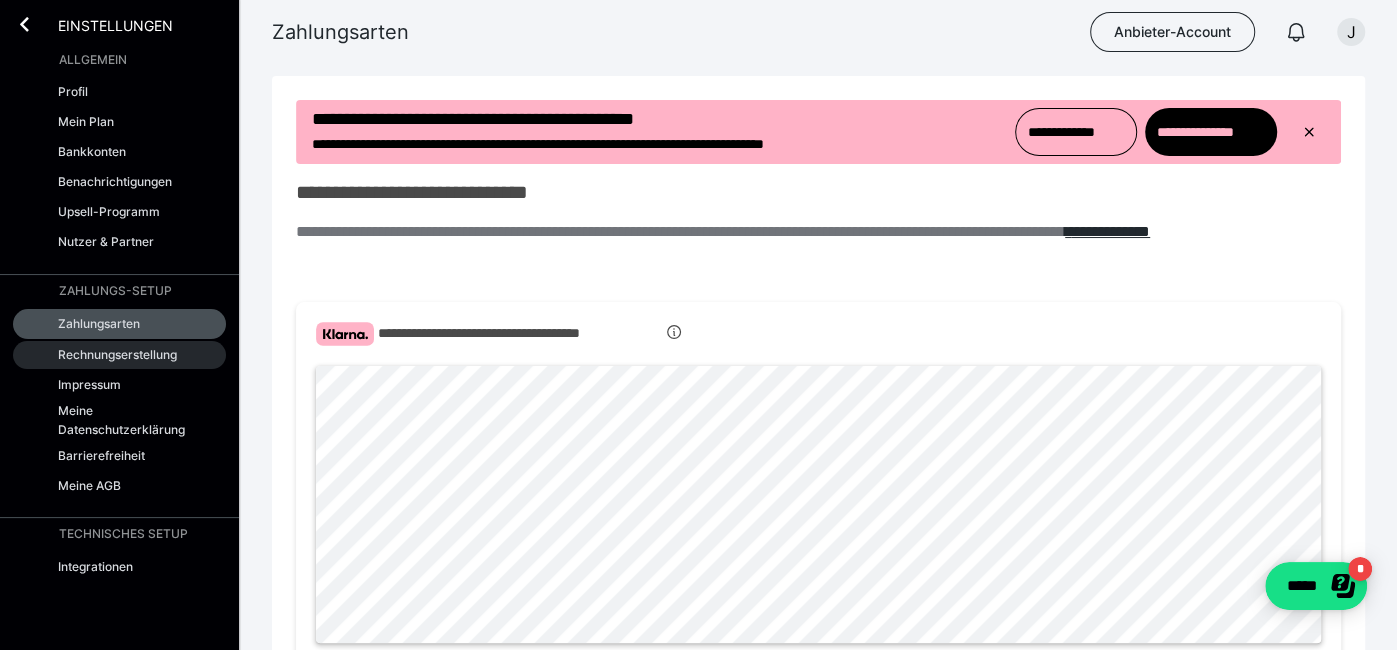 click on "Rechnungserstellung" at bounding box center [117, 354] 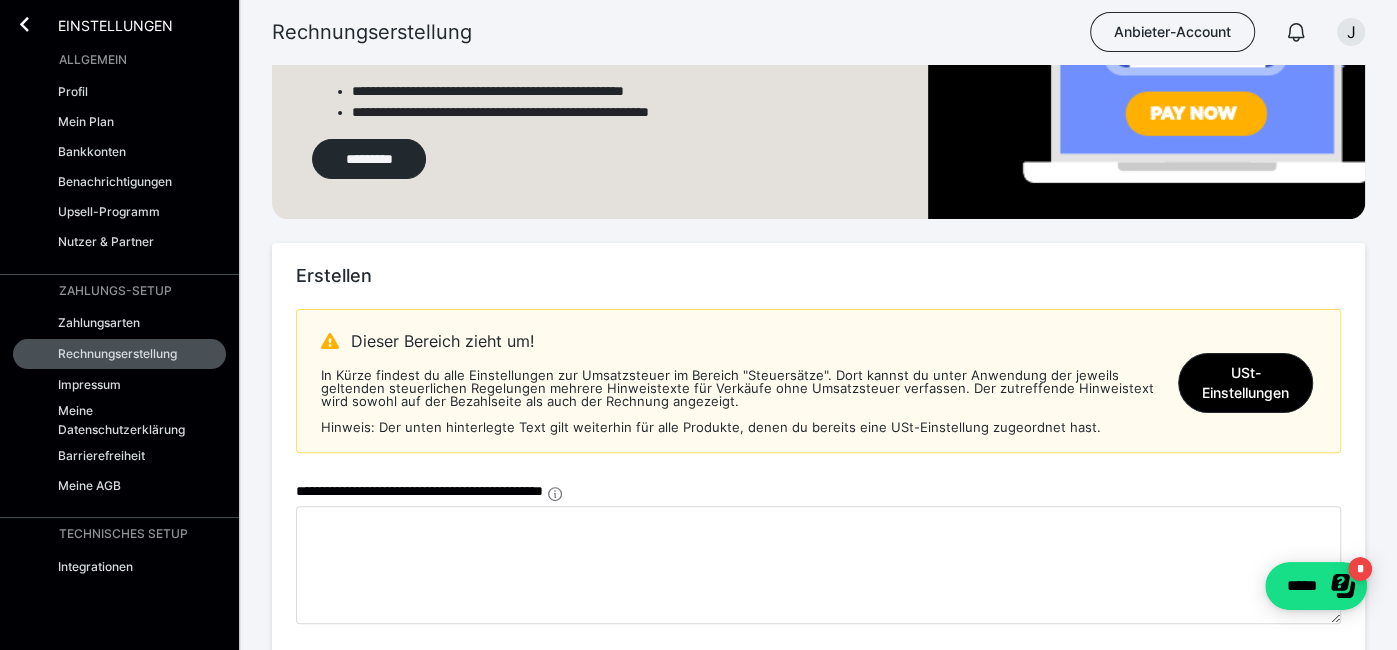 scroll, scrollTop: 210, scrollLeft: 0, axis: vertical 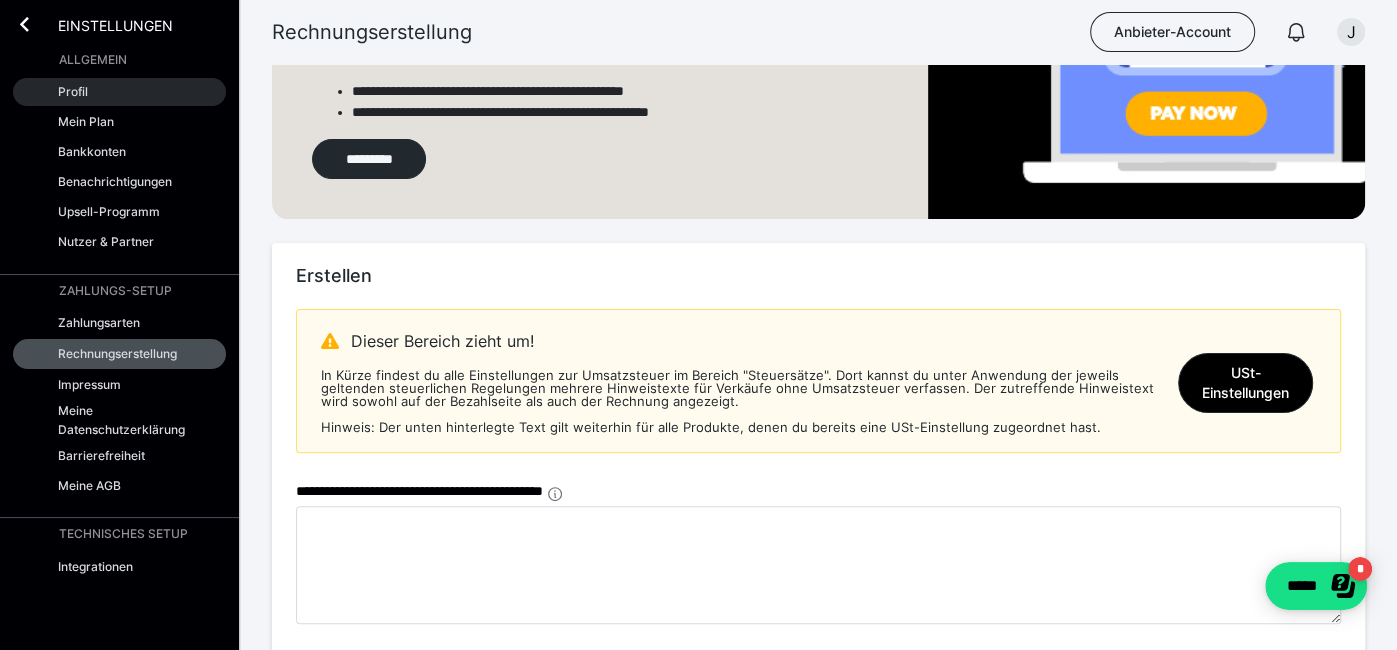 click on "Profil" at bounding box center [119, 92] 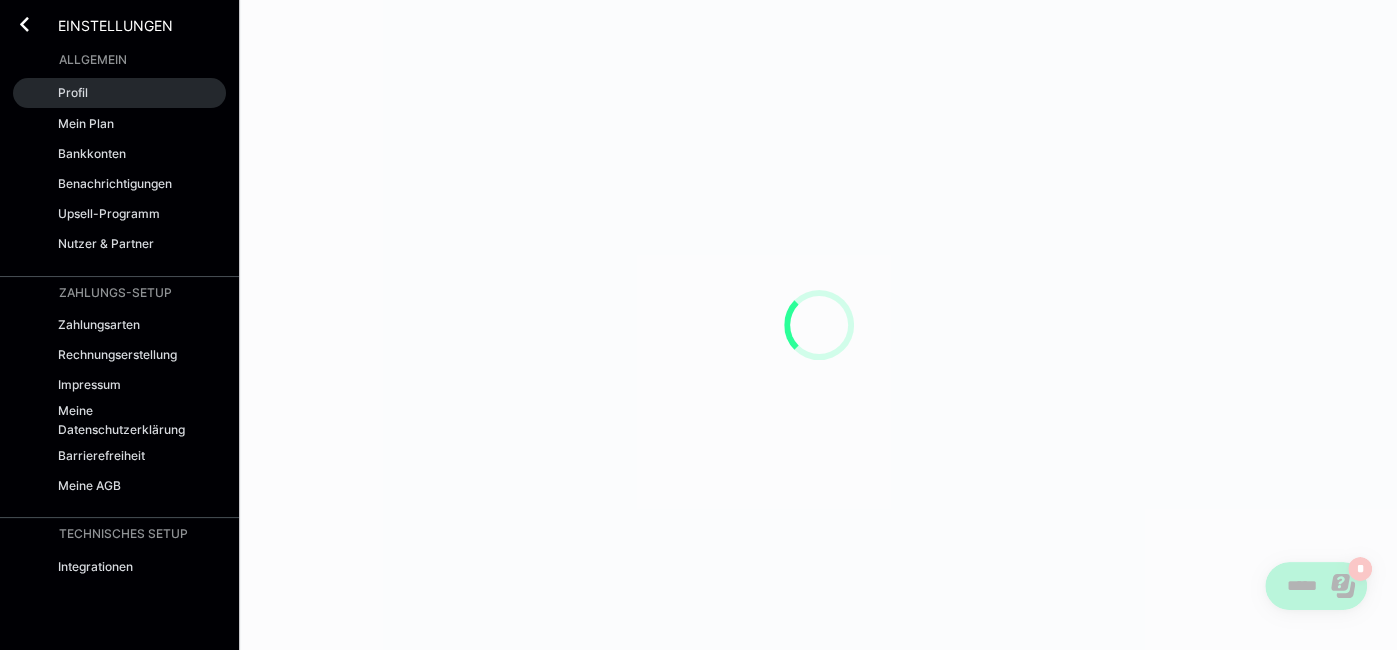 scroll, scrollTop: 0, scrollLeft: 0, axis: both 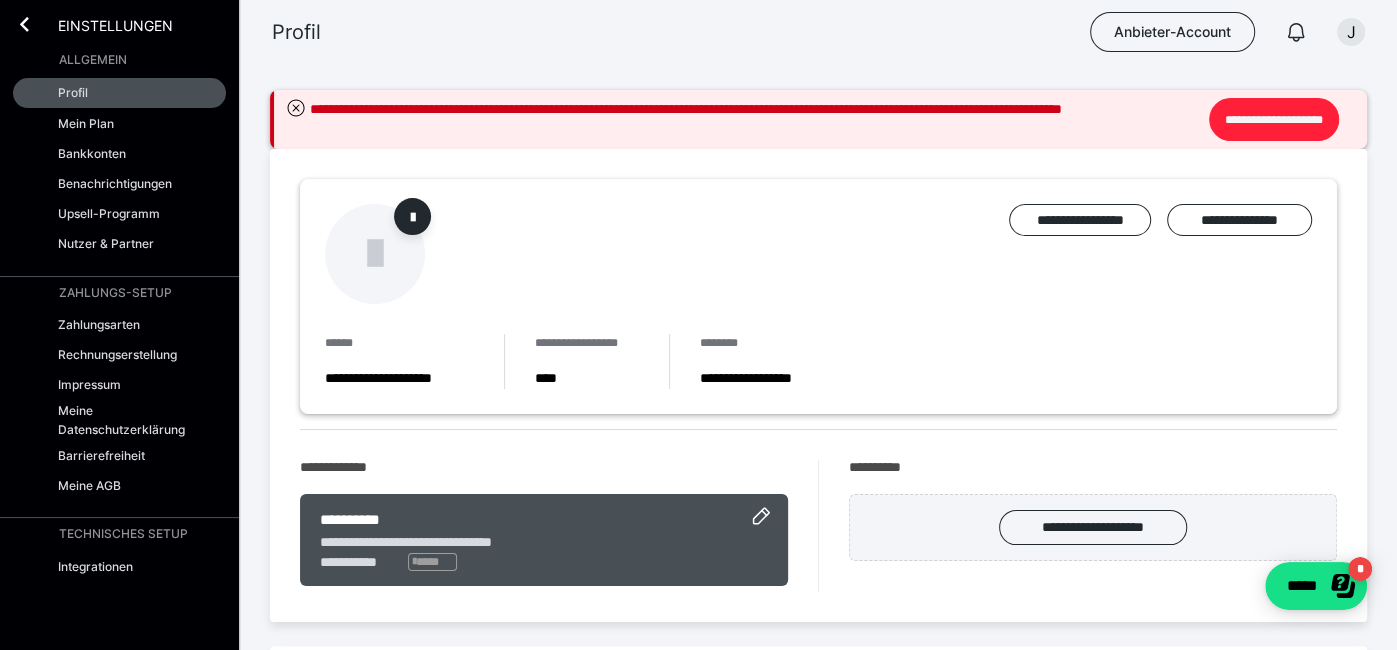 click on "**********" at bounding box center (1274, 119) 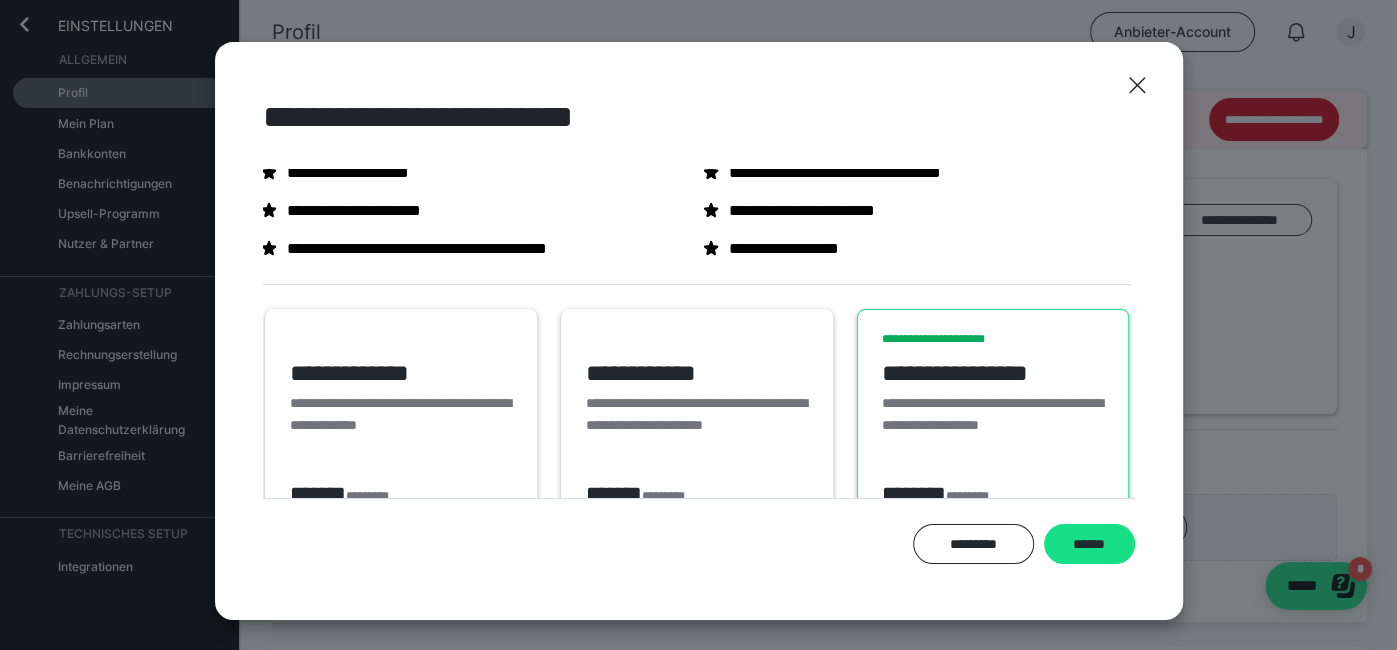 scroll, scrollTop: 0, scrollLeft: 2, axis: horizontal 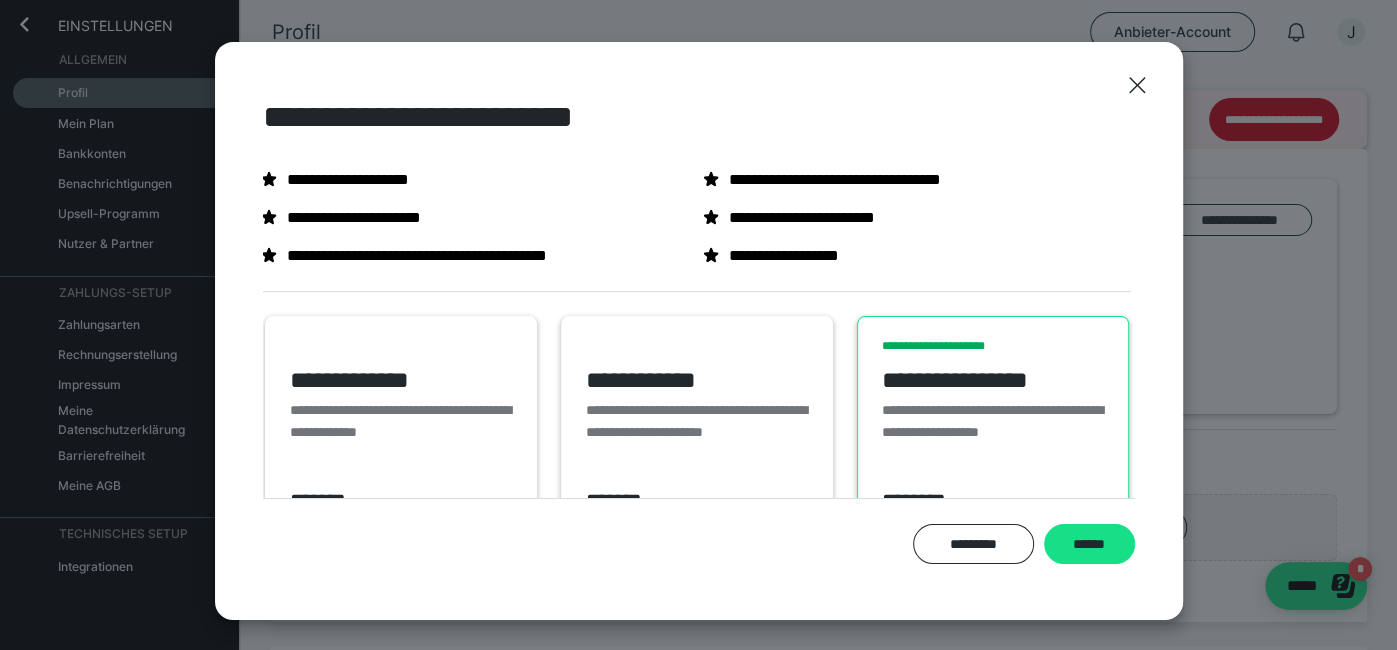 click on "**********" at bounding box center (698, 325) 